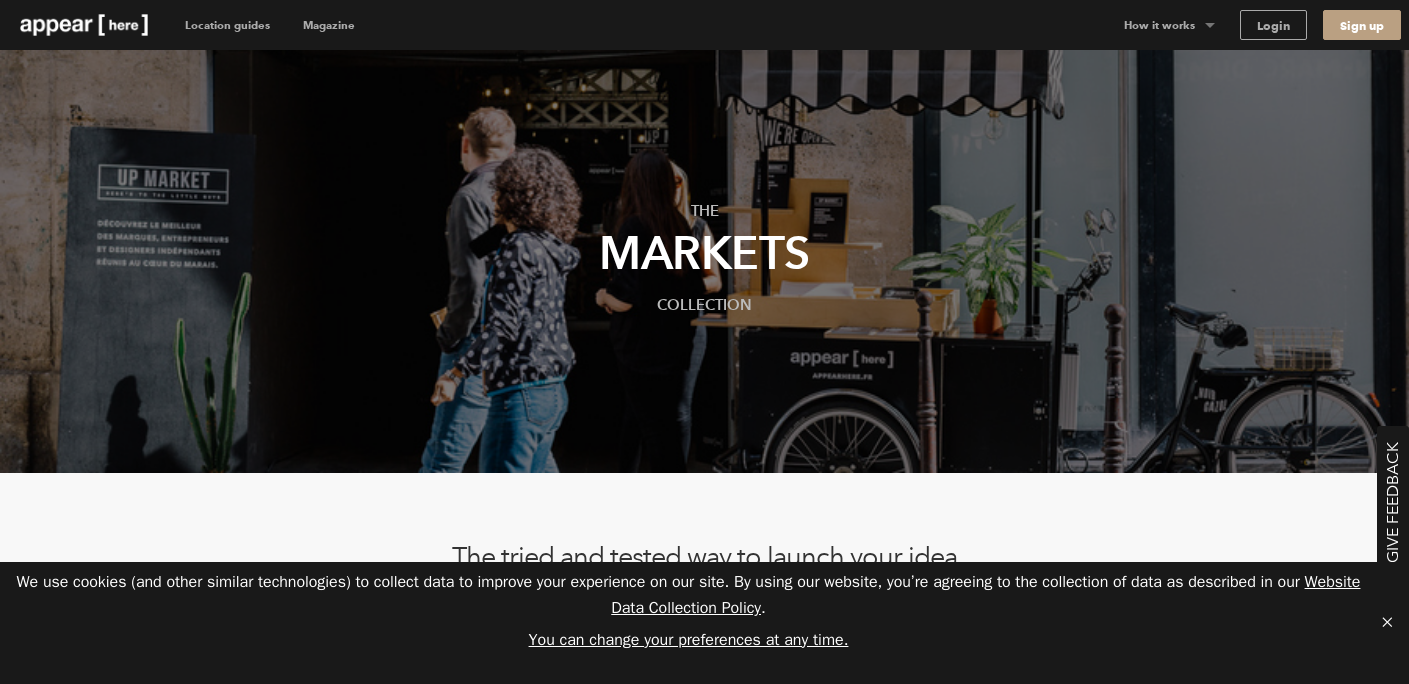 scroll, scrollTop: 0, scrollLeft: 0, axis: both 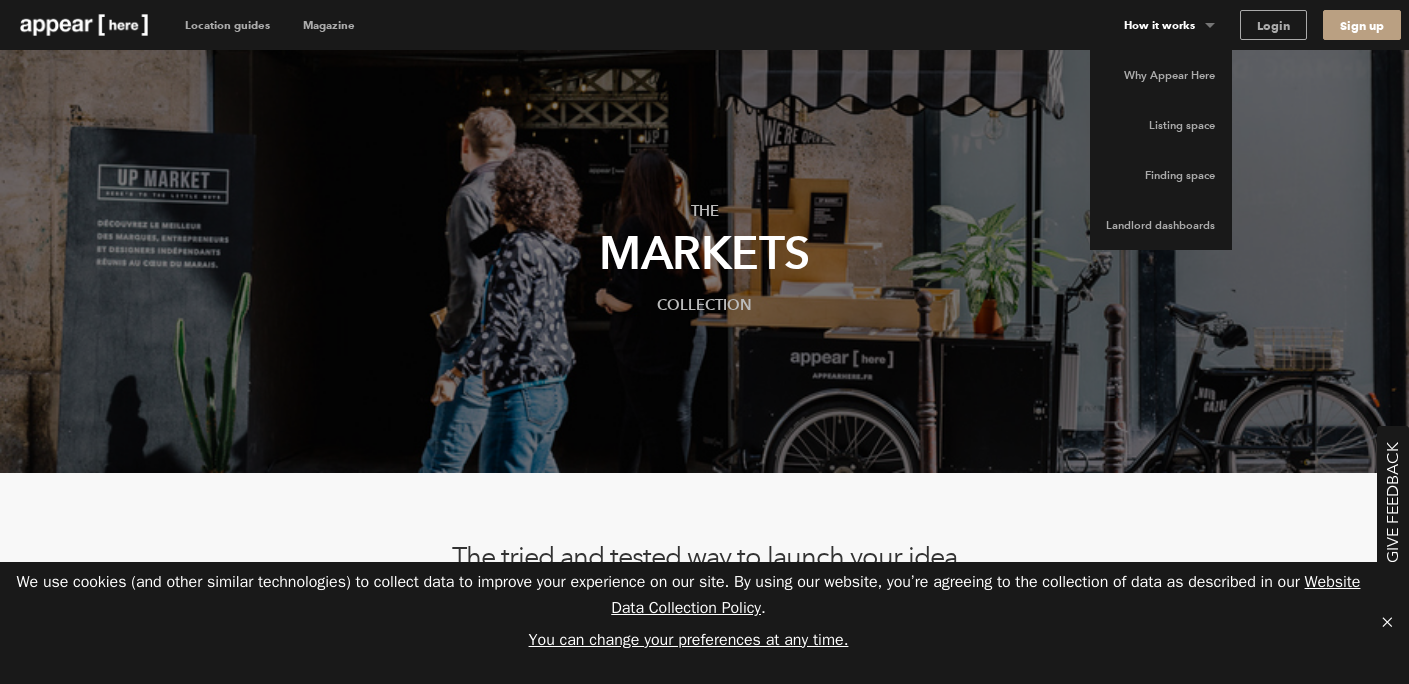 click on "How it works" at bounding box center [1170, 25] 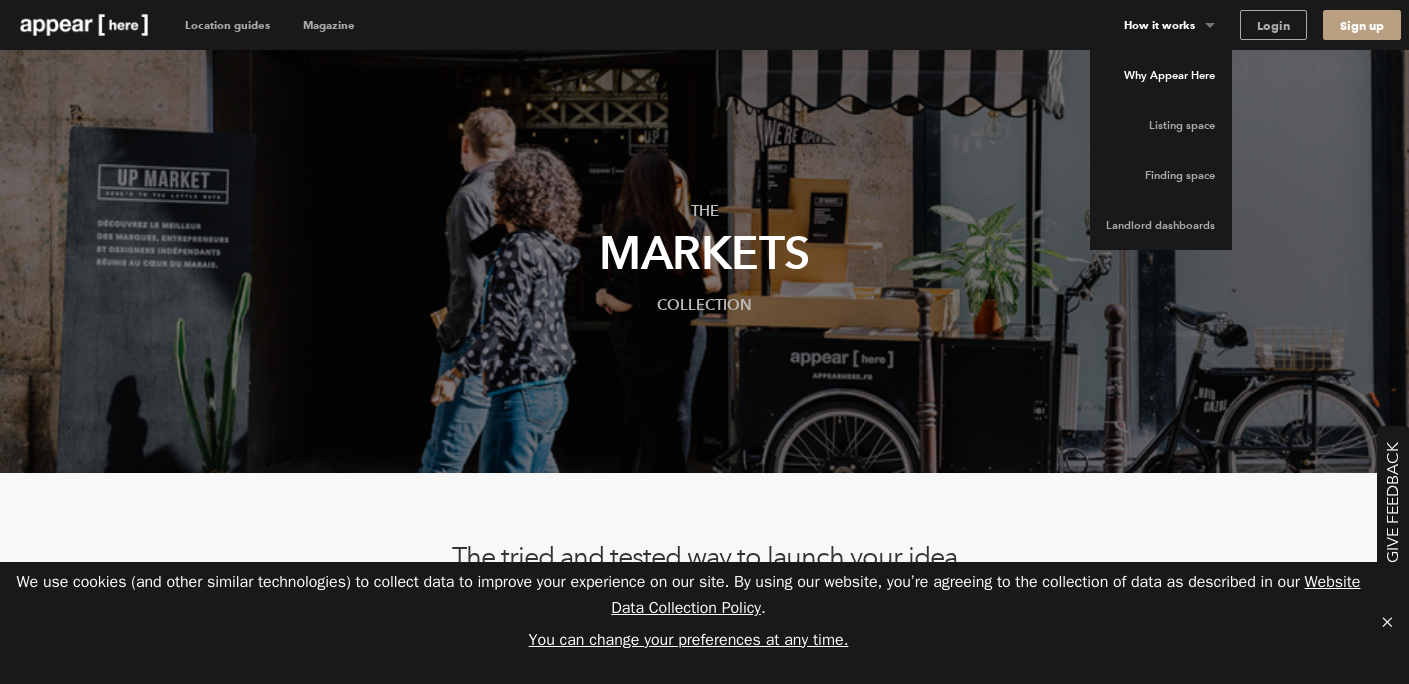 click on "Why Appear Here" at bounding box center (1161, 75) 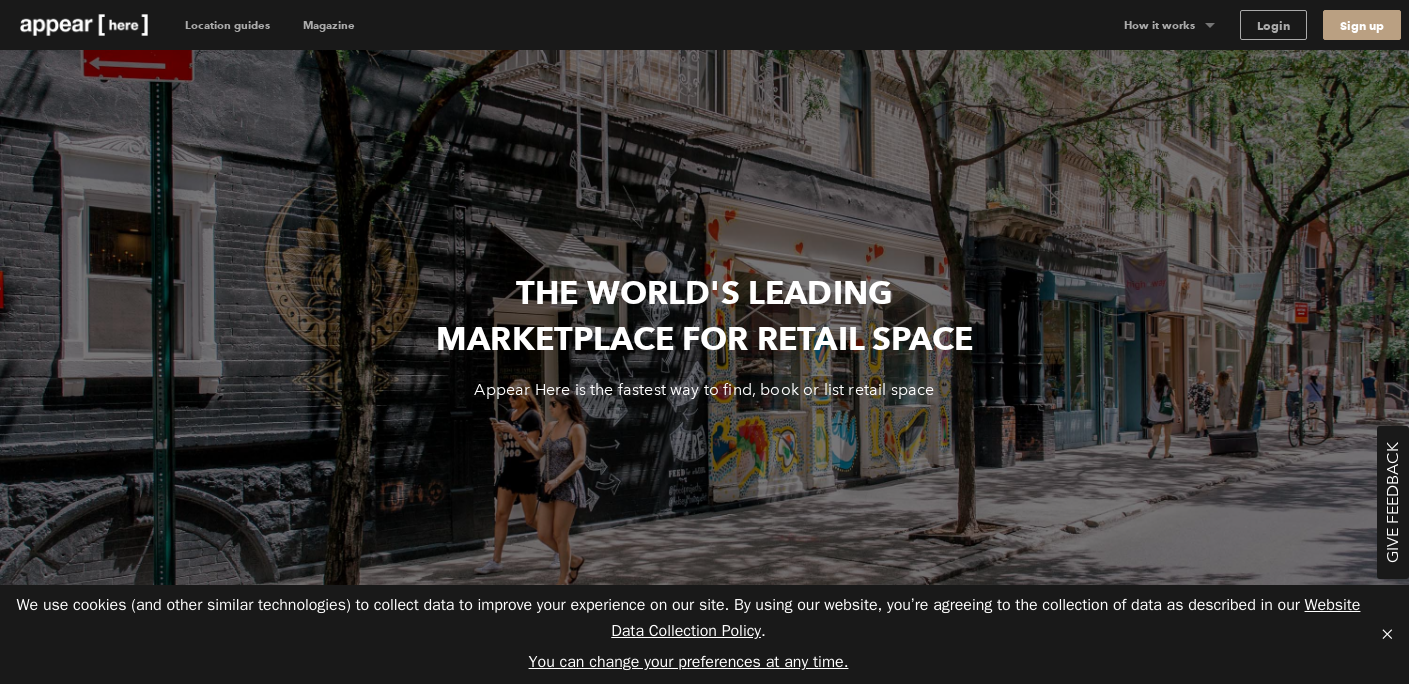 scroll, scrollTop: 0, scrollLeft: 0, axis: both 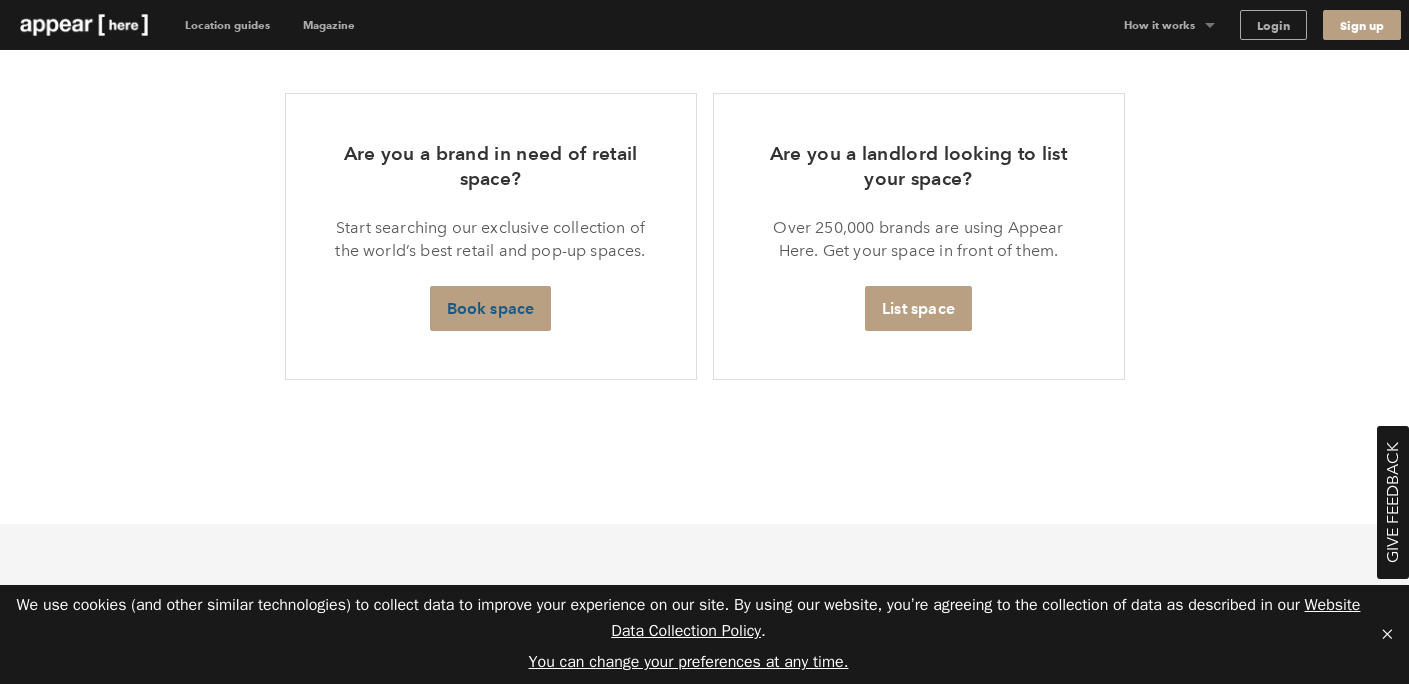 click on "Book space" at bounding box center [491, 308] 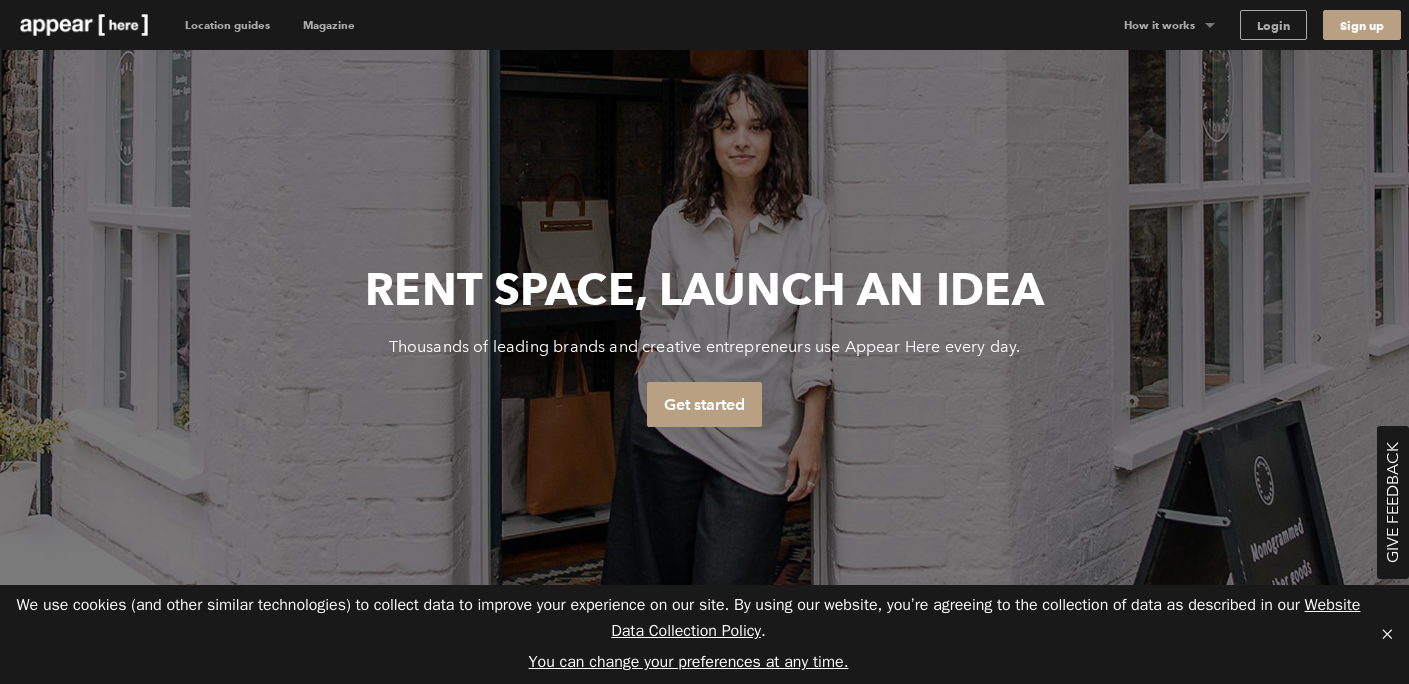scroll, scrollTop: 0, scrollLeft: 0, axis: both 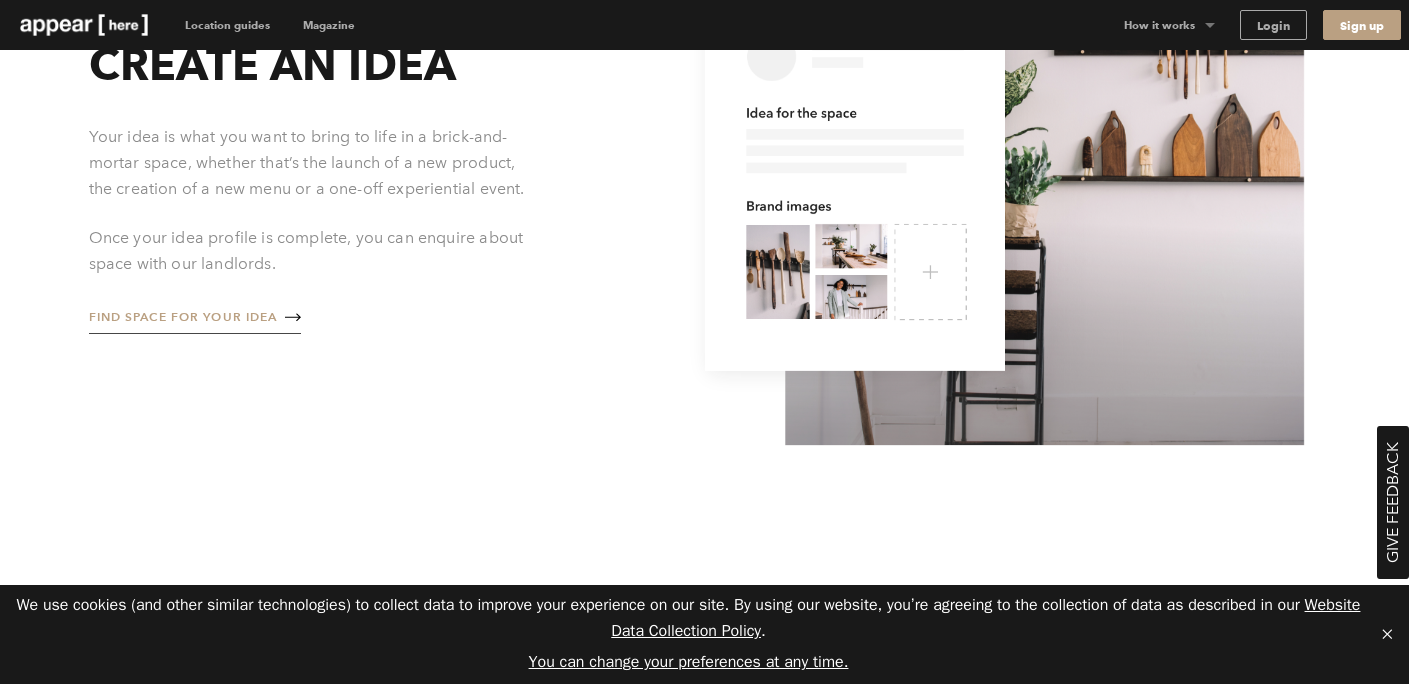 click on "Find space for your idea" at bounding box center (187, 316) 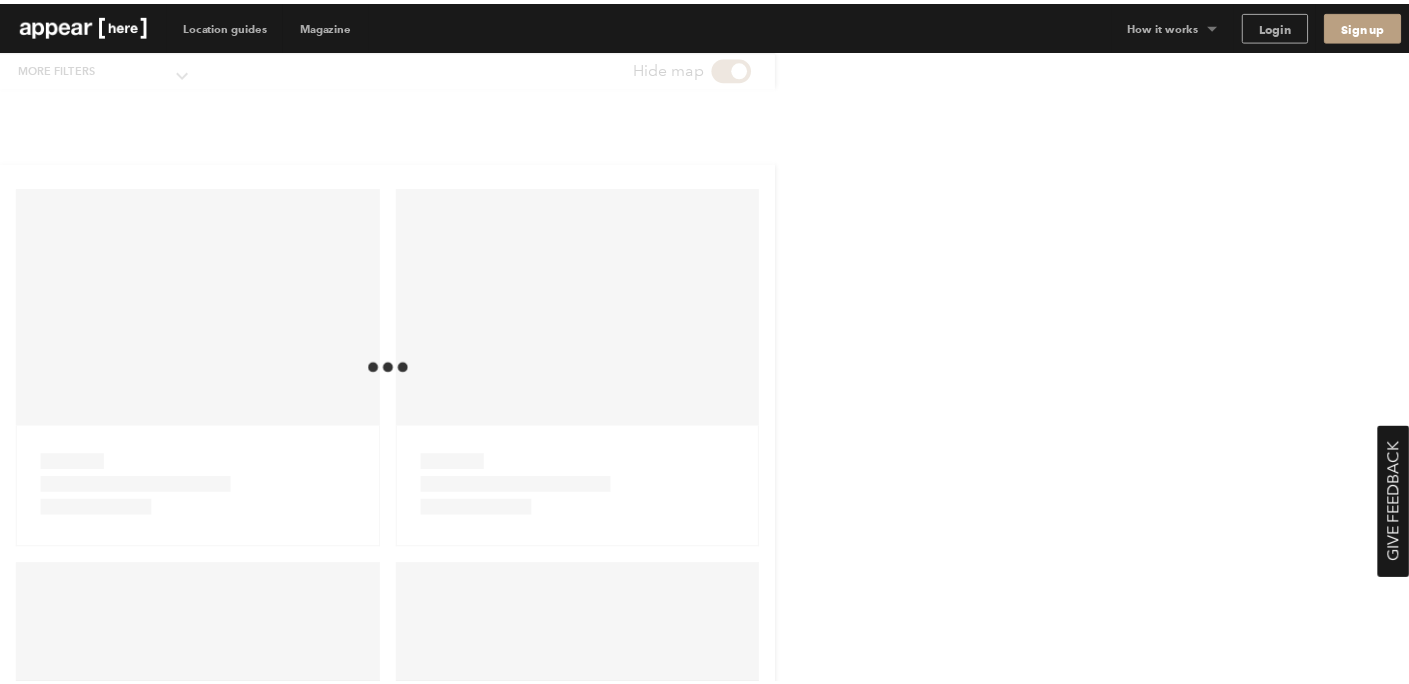 scroll, scrollTop: 0, scrollLeft: 0, axis: both 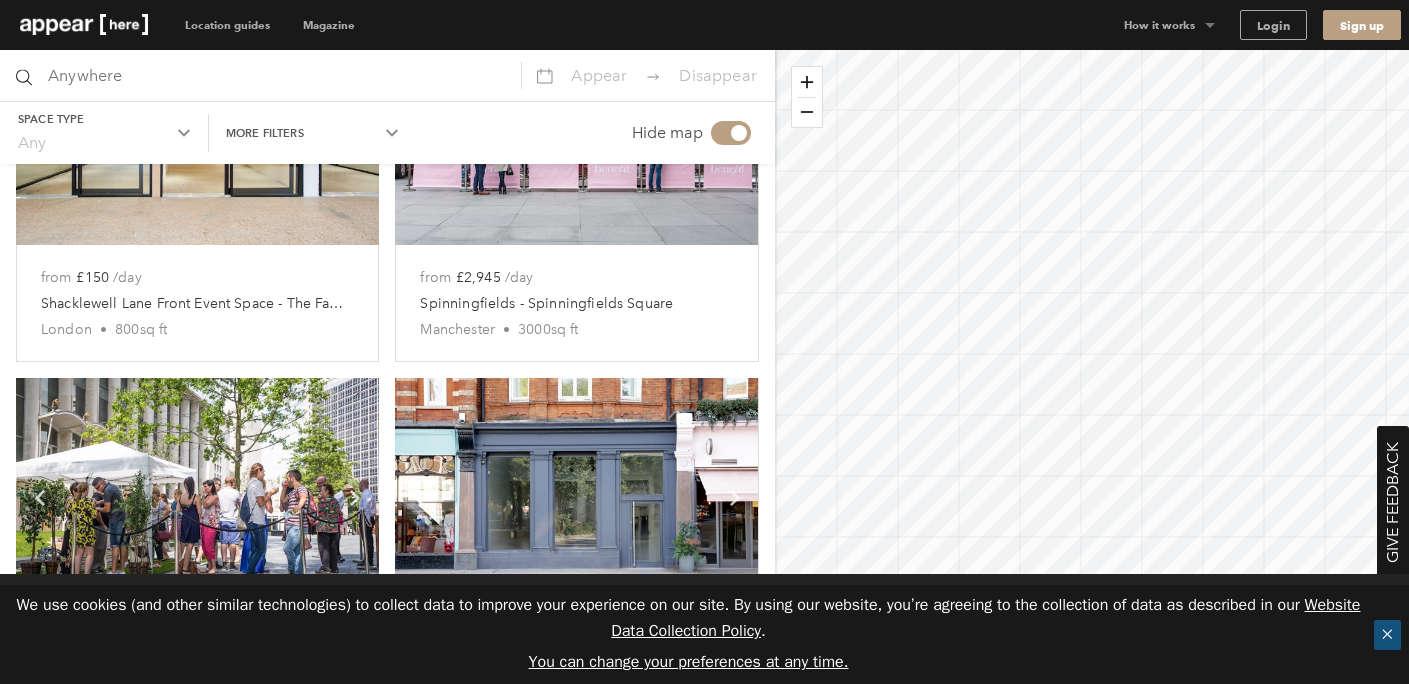 click on "✕" at bounding box center [1387, 635] 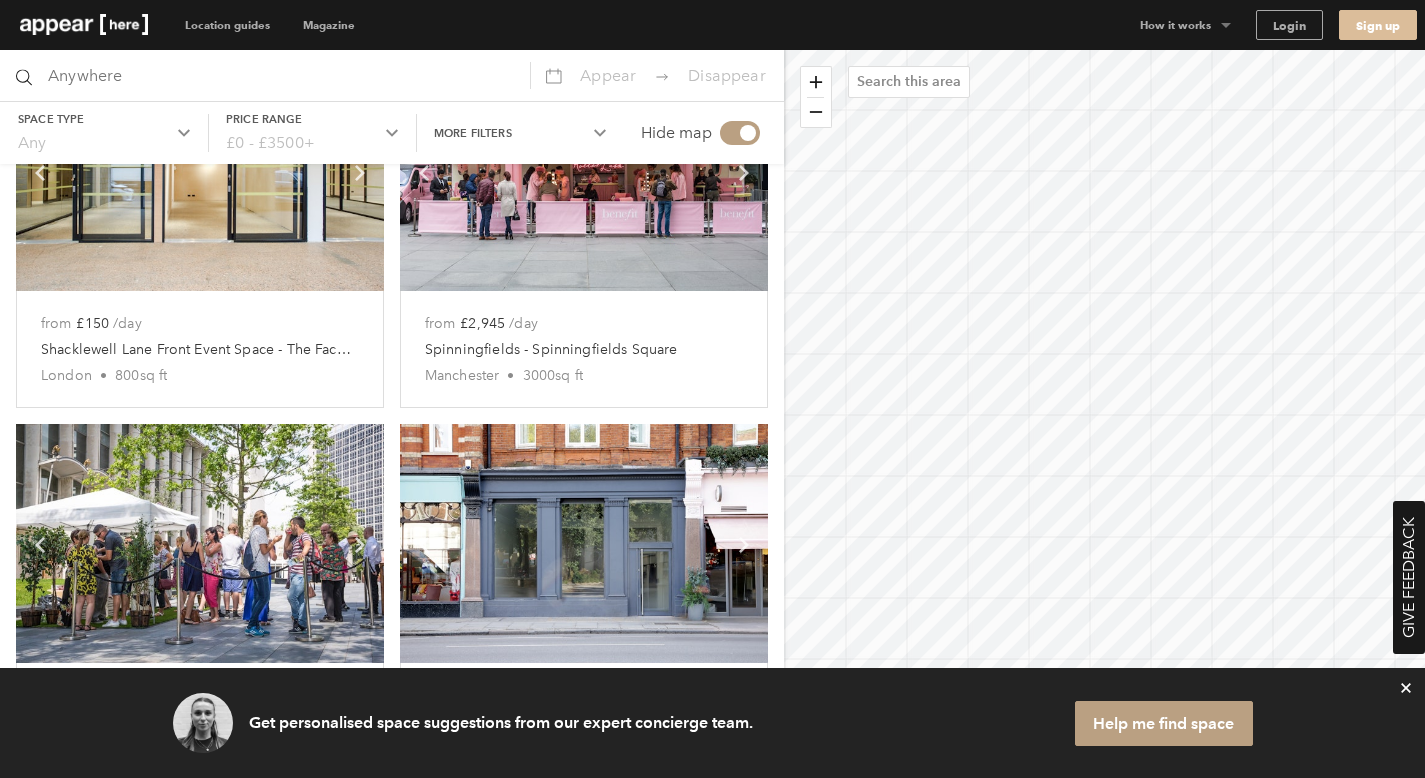 click on "Sign up" at bounding box center (1378, 25) 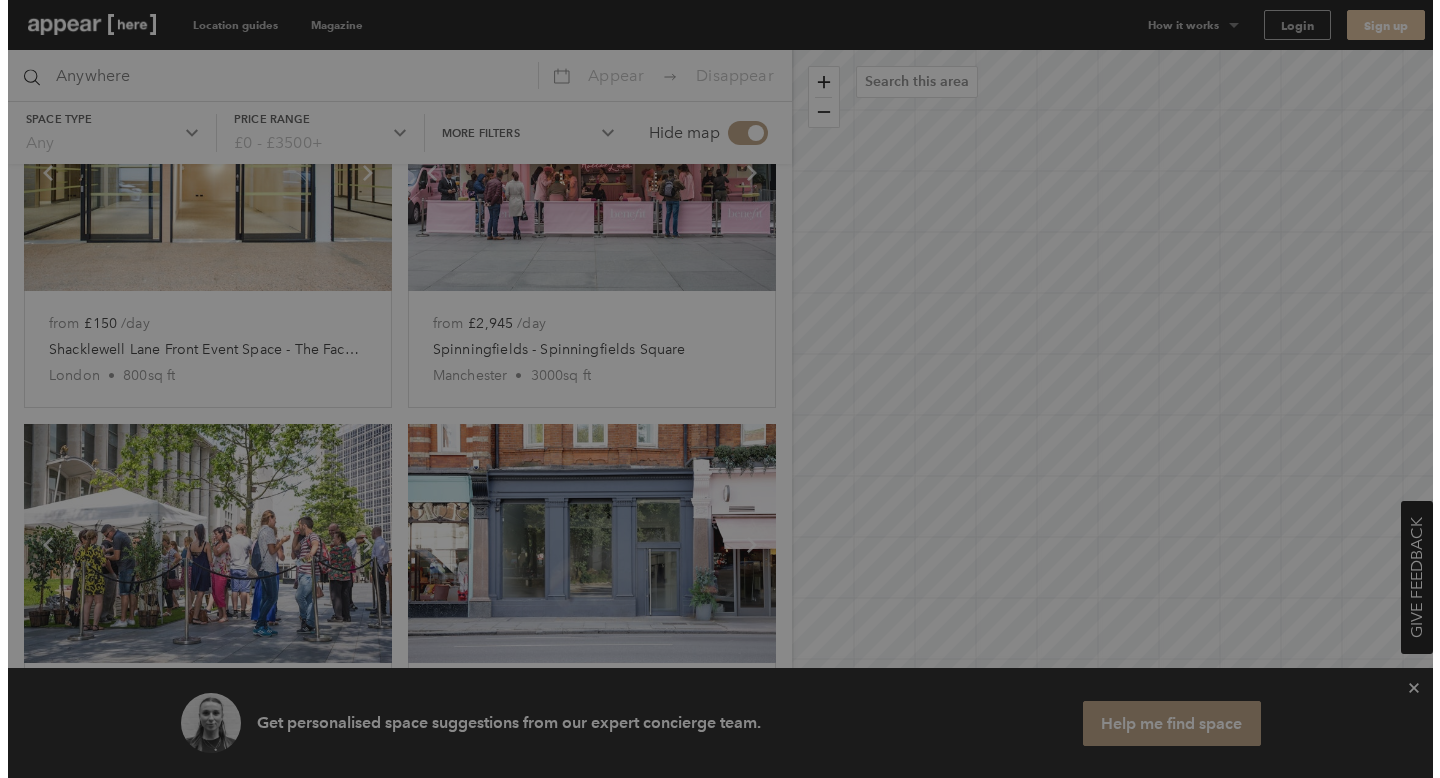 scroll, scrollTop: 5899, scrollLeft: 0, axis: vertical 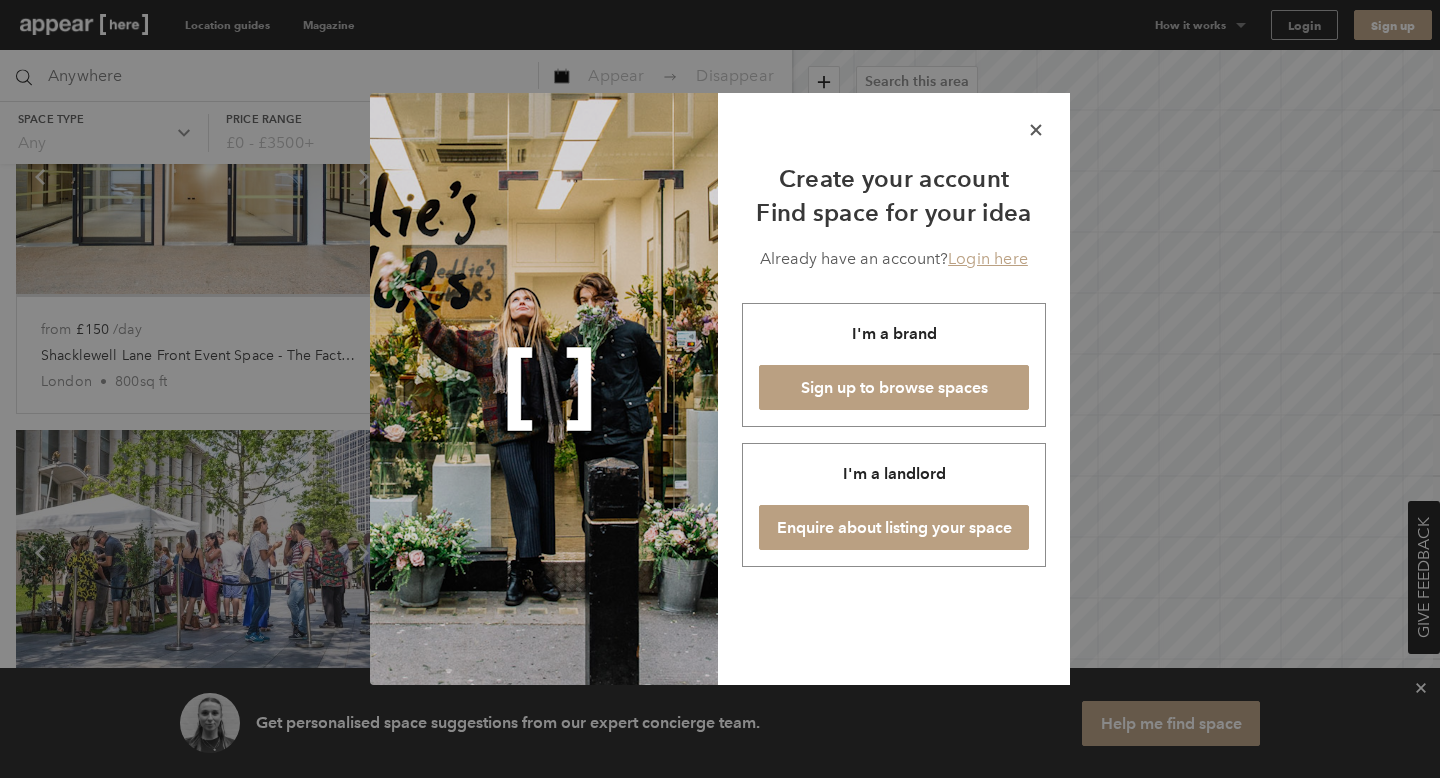 click on "I'm a brand Sign up to browse spaces" at bounding box center [894, 365] 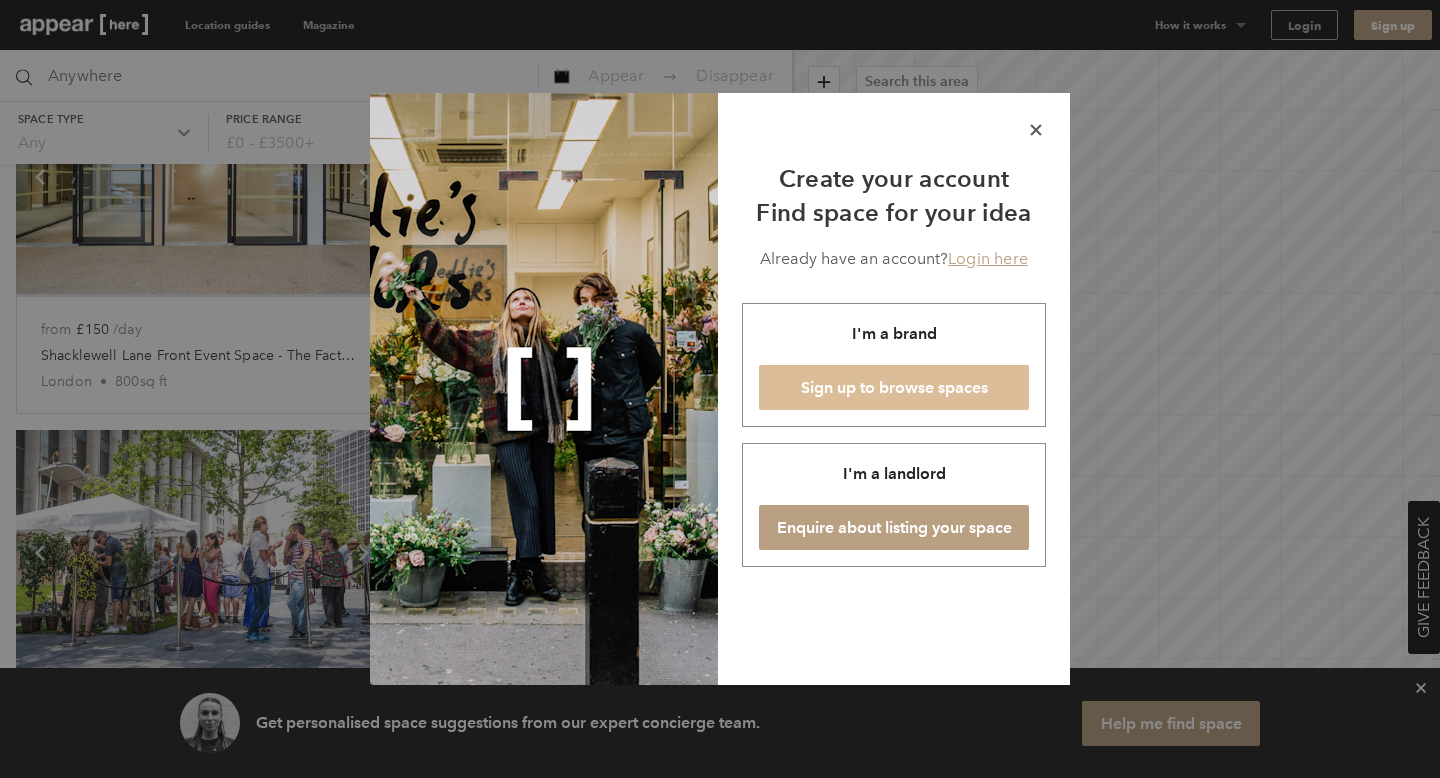 click on "Sign up to browse spaces" at bounding box center [894, 387] 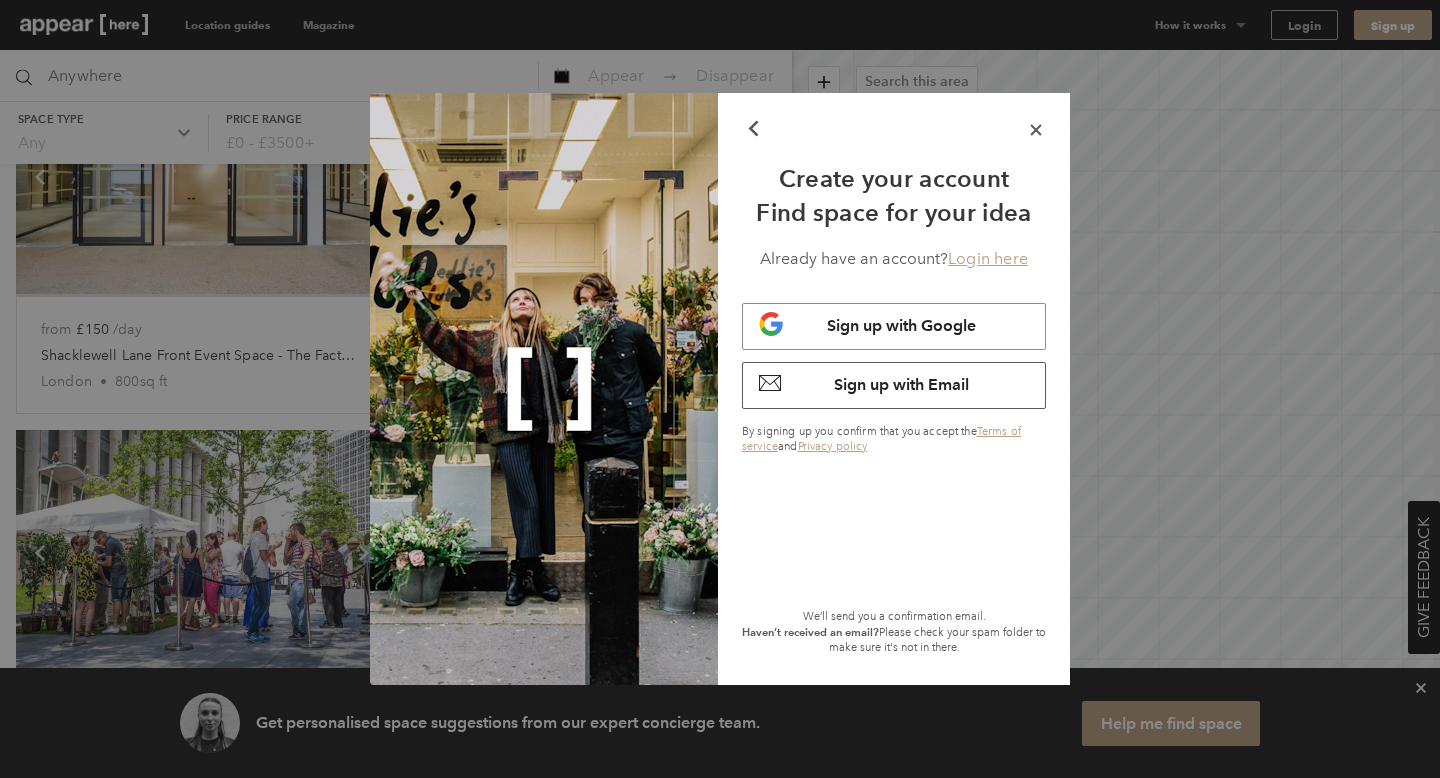 click on "Sign up with Email" at bounding box center (901, 384) 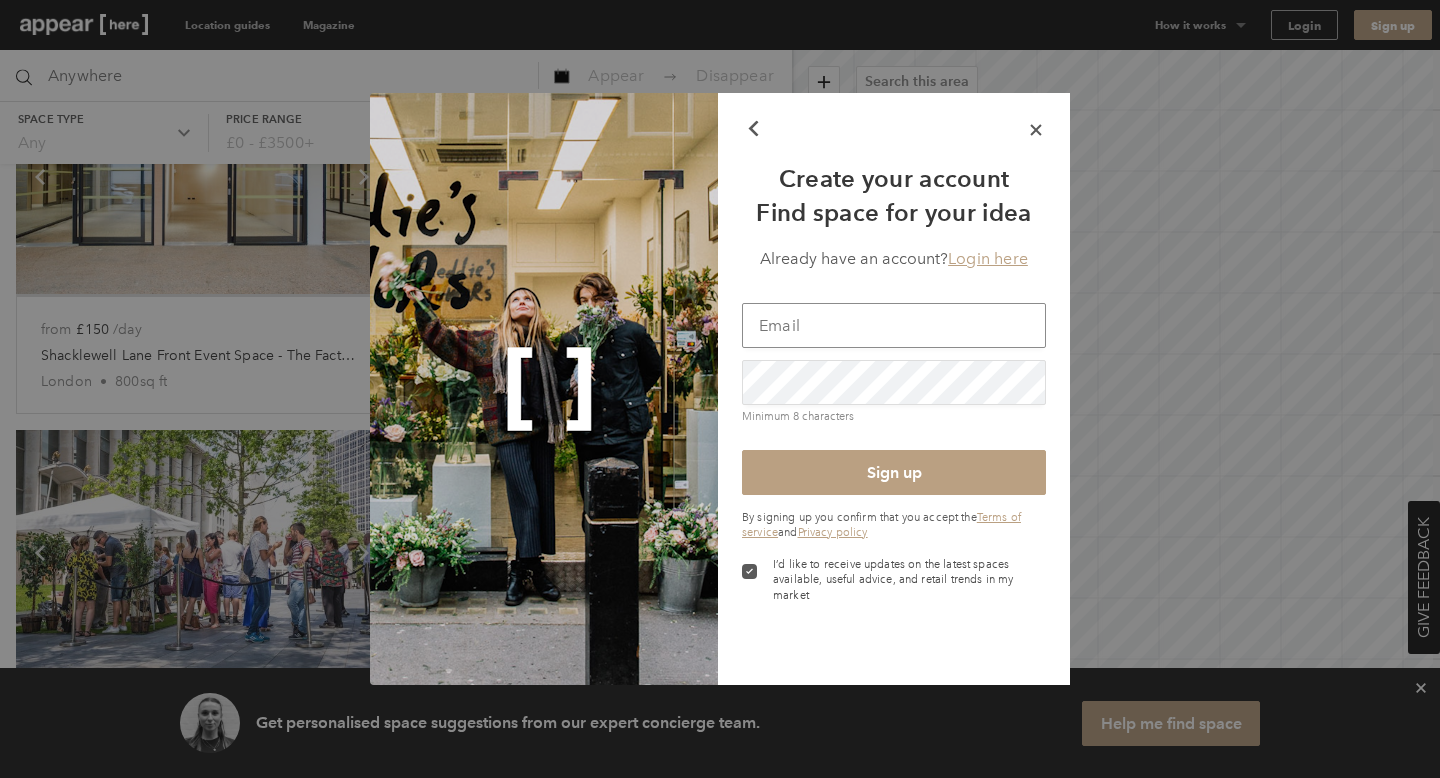 click at bounding box center [894, 325] 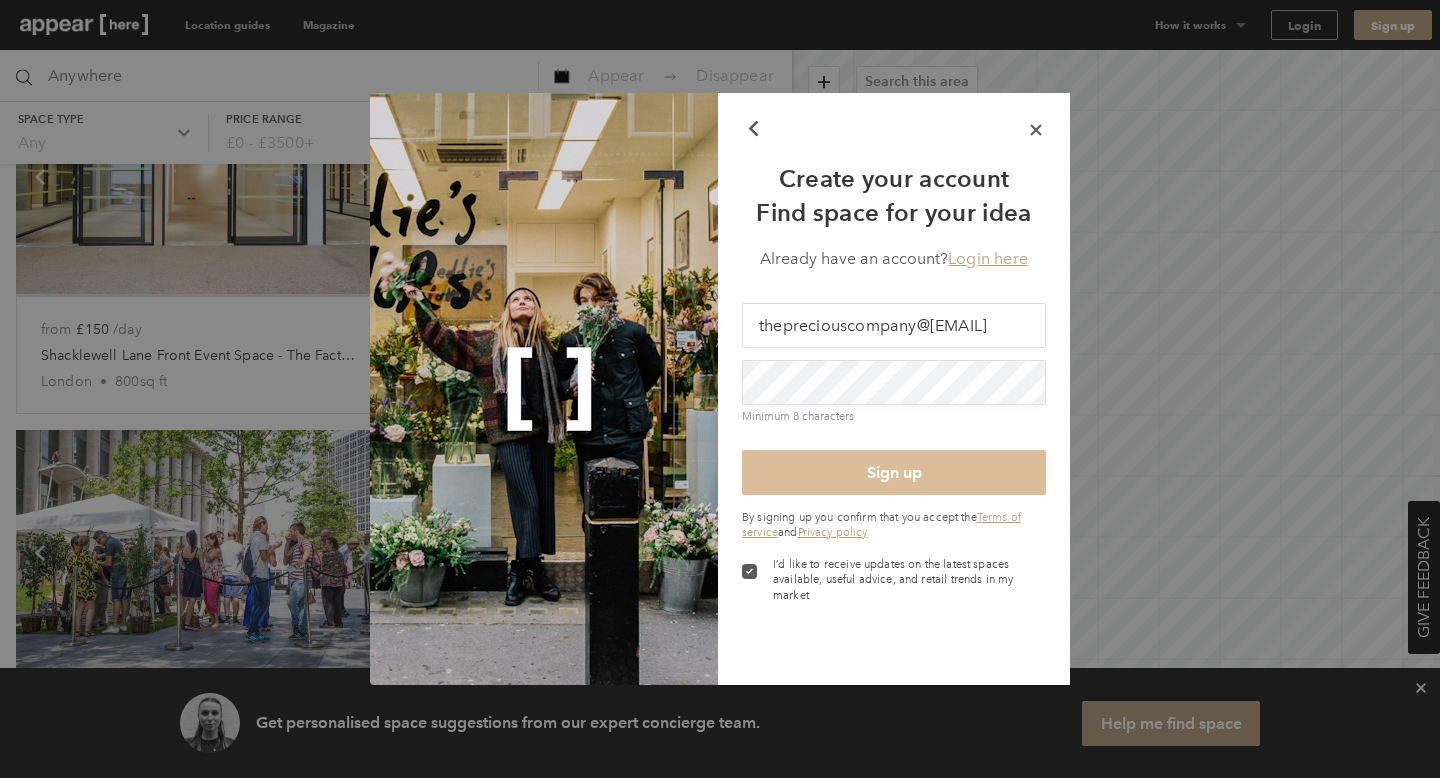 click on "Sign up" at bounding box center (894, 472) 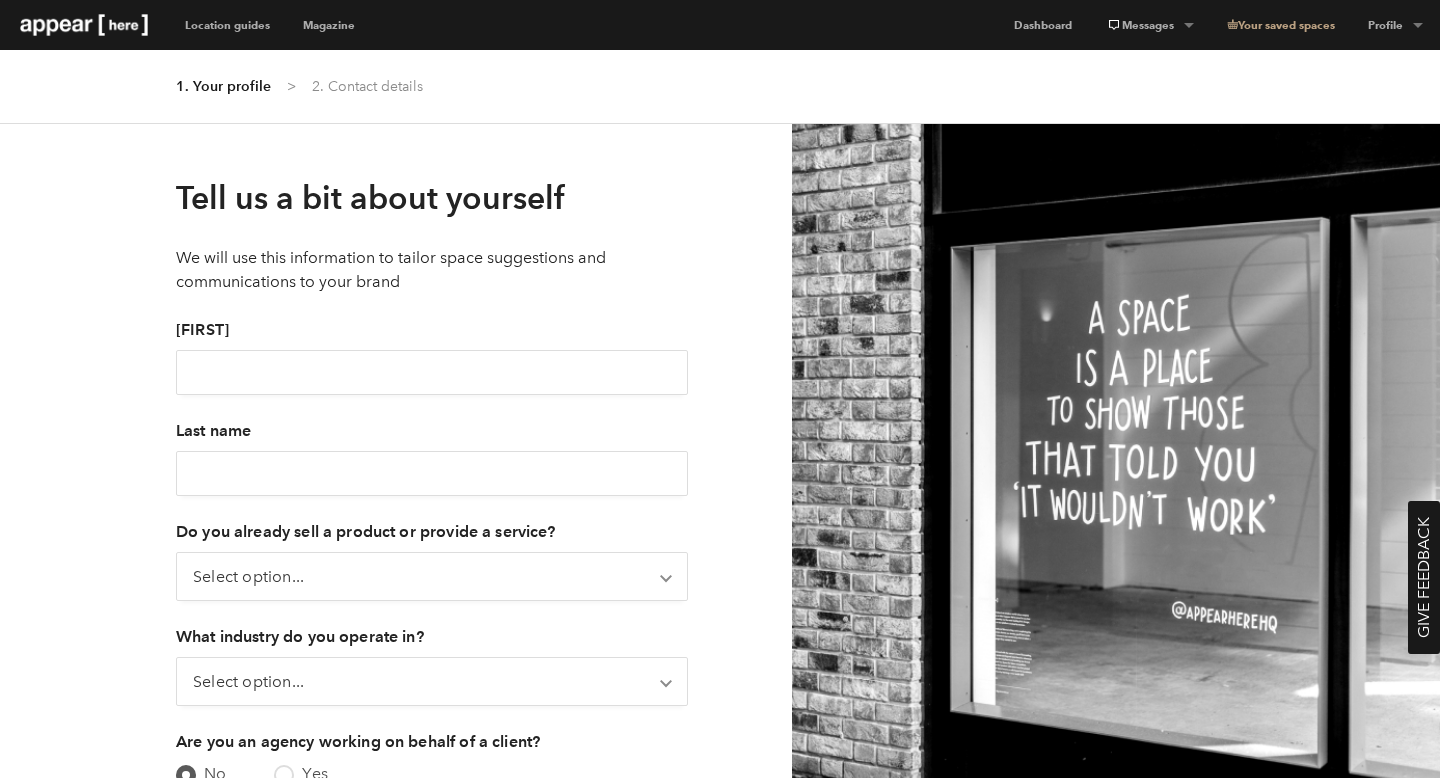 scroll, scrollTop: 0, scrollLeft: 0, axis: both 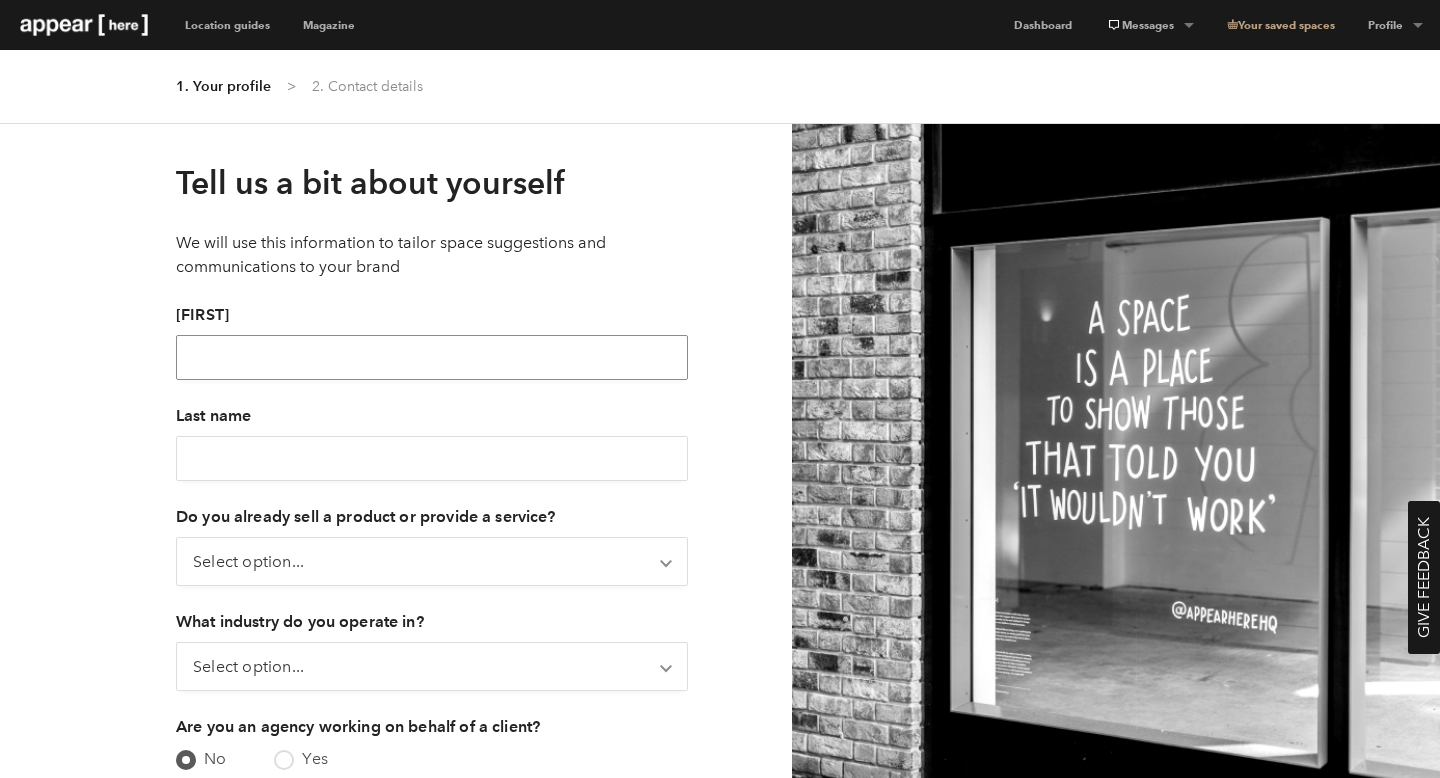 click on "First name" at bounding box center [432, 357] 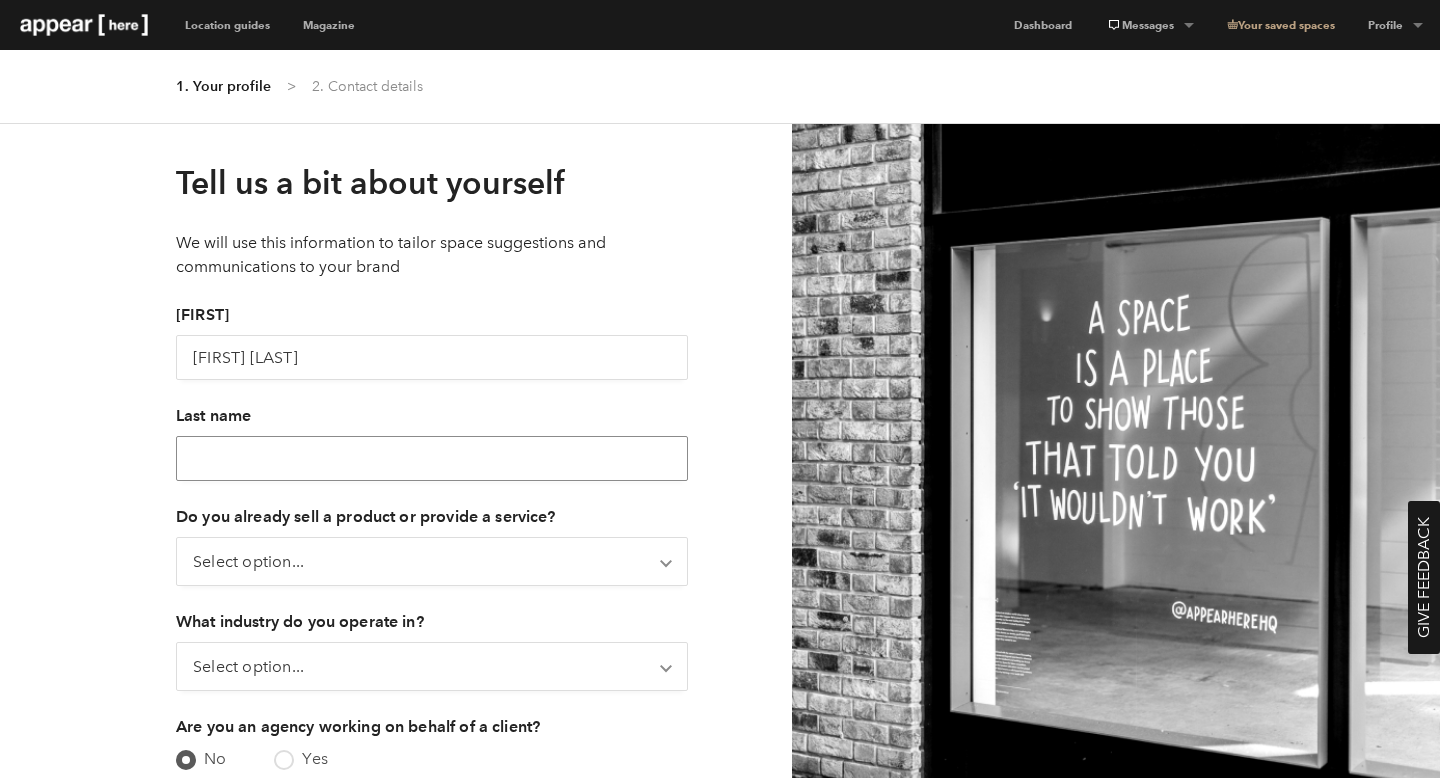 type on "Nihal" 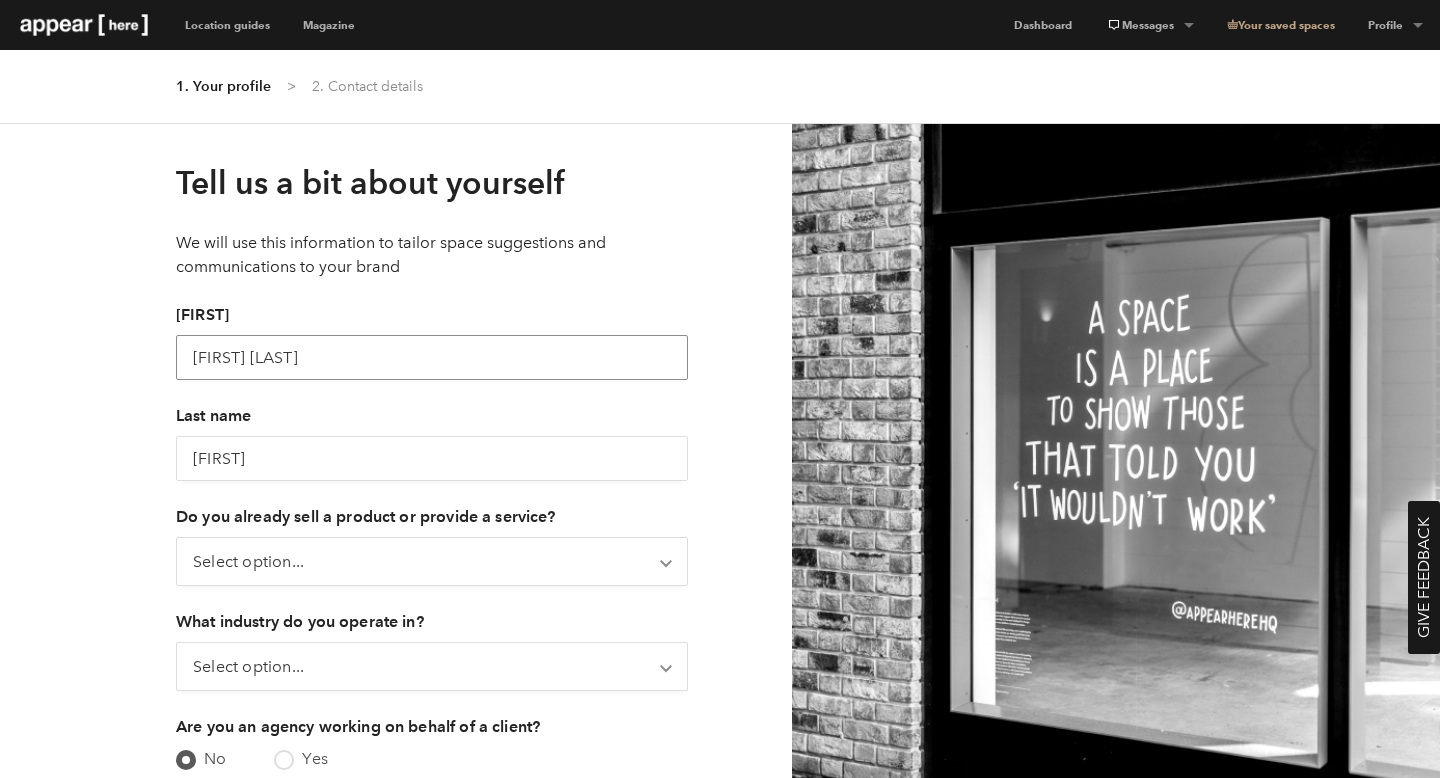 drag, startPoint x: 304, startPoint y: 369, endPoint x: 227, endPoint y: 363, distance: 77.23341 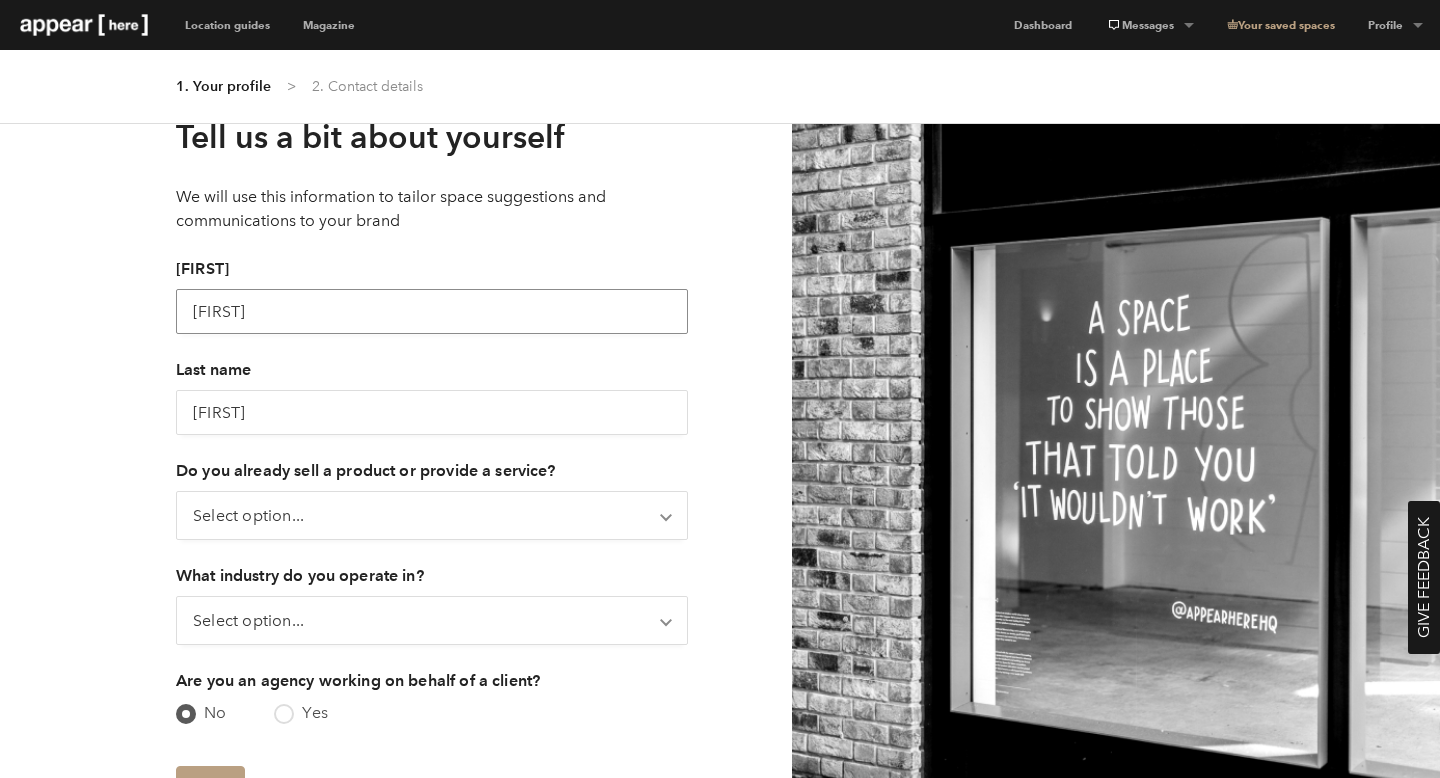 scroll, scrollTop: 68, scrollLeft: 0, axis: vertical 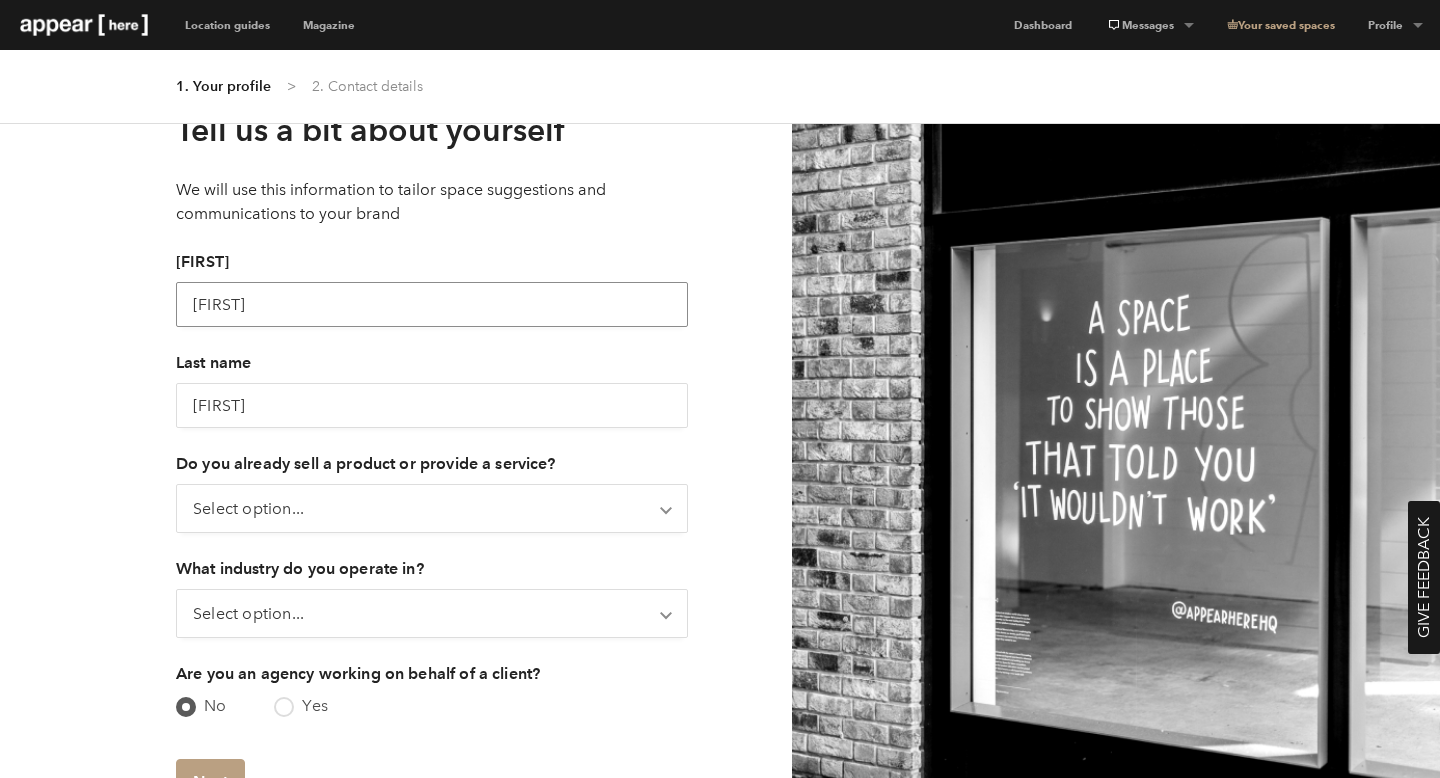 type on "Leyya" 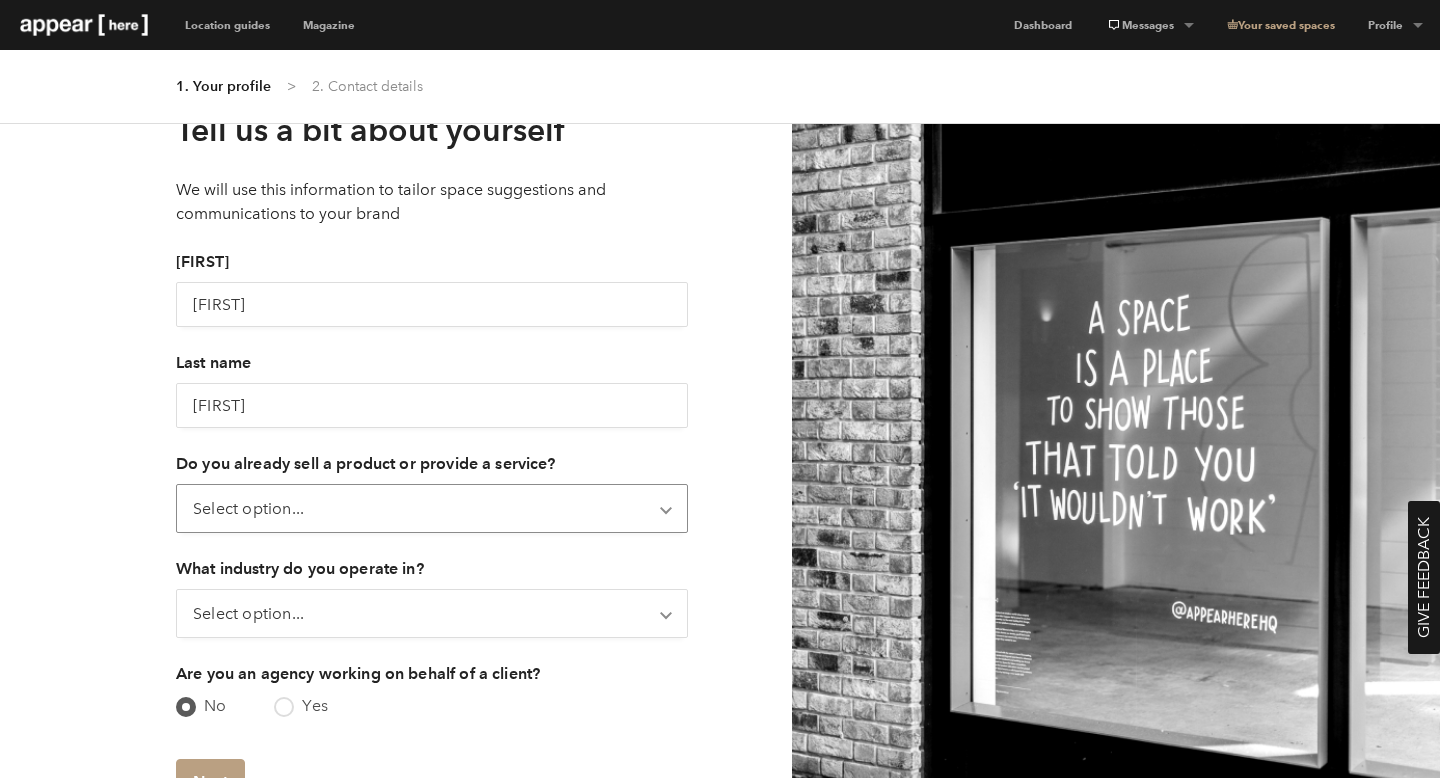 click on "Select option... Not yet Only online Only offline Online & offline" at bounding box center (432, 508) 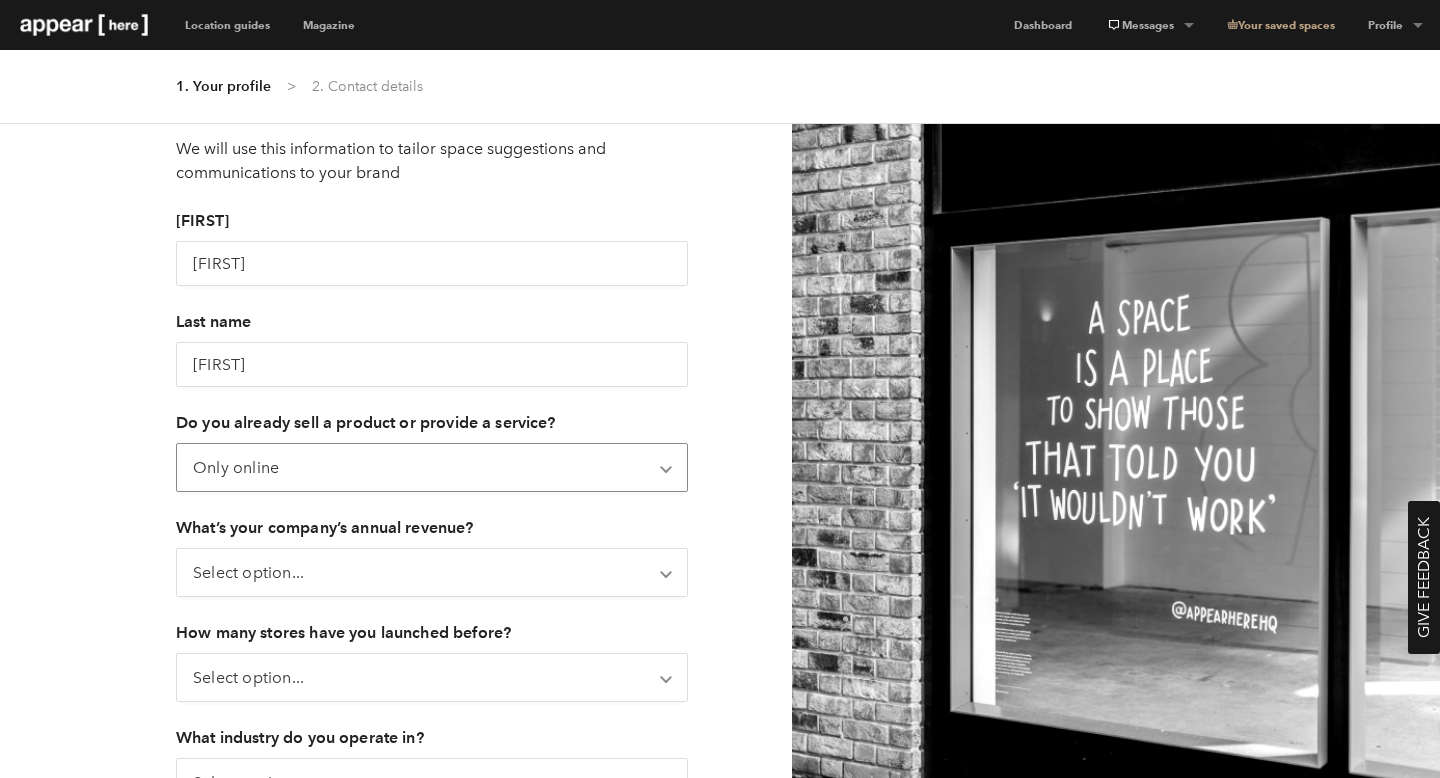 scroll, scrollTop: 92, scrollLeft: 0, axis: vertical 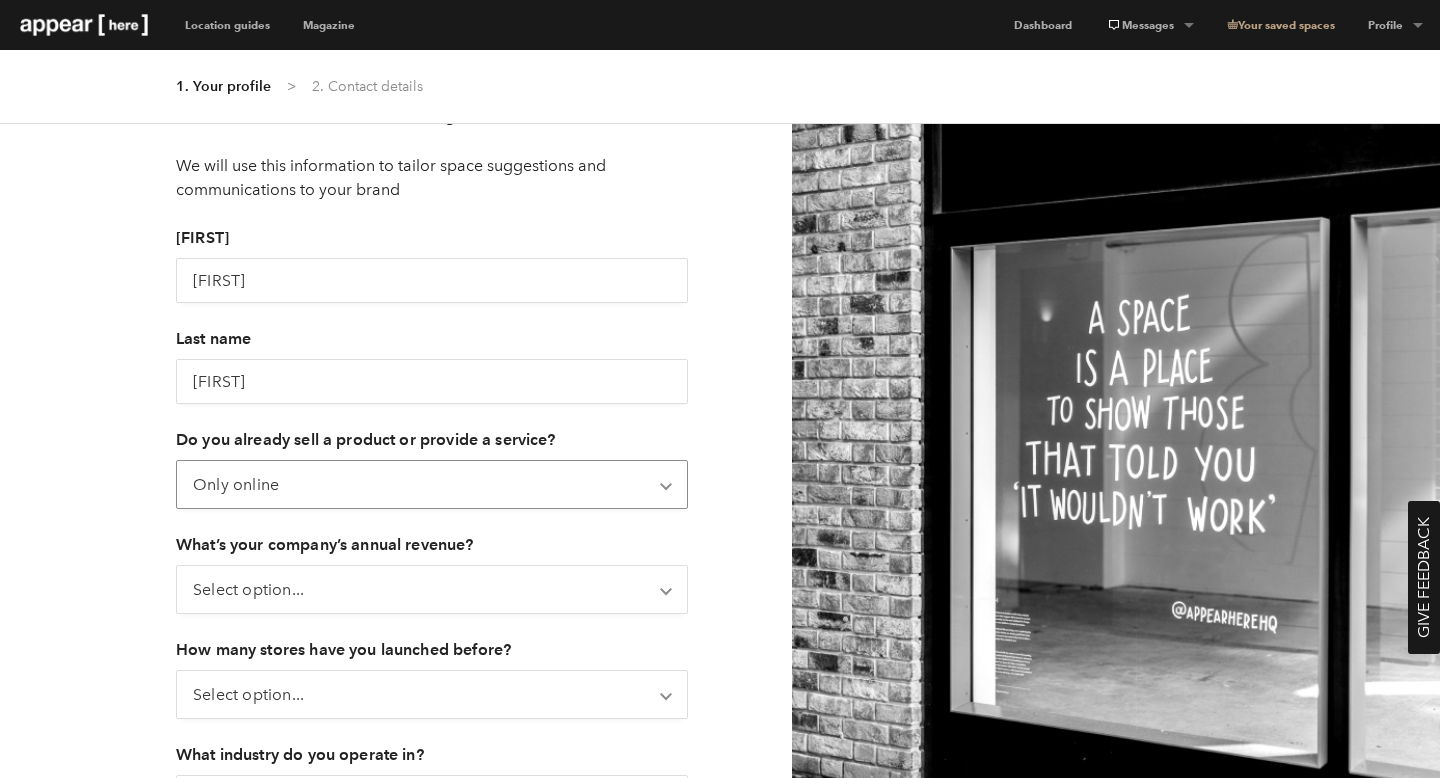 click on "Select option... Not yet Only online Only offline Online & offline" at bounding box center [432, 484] 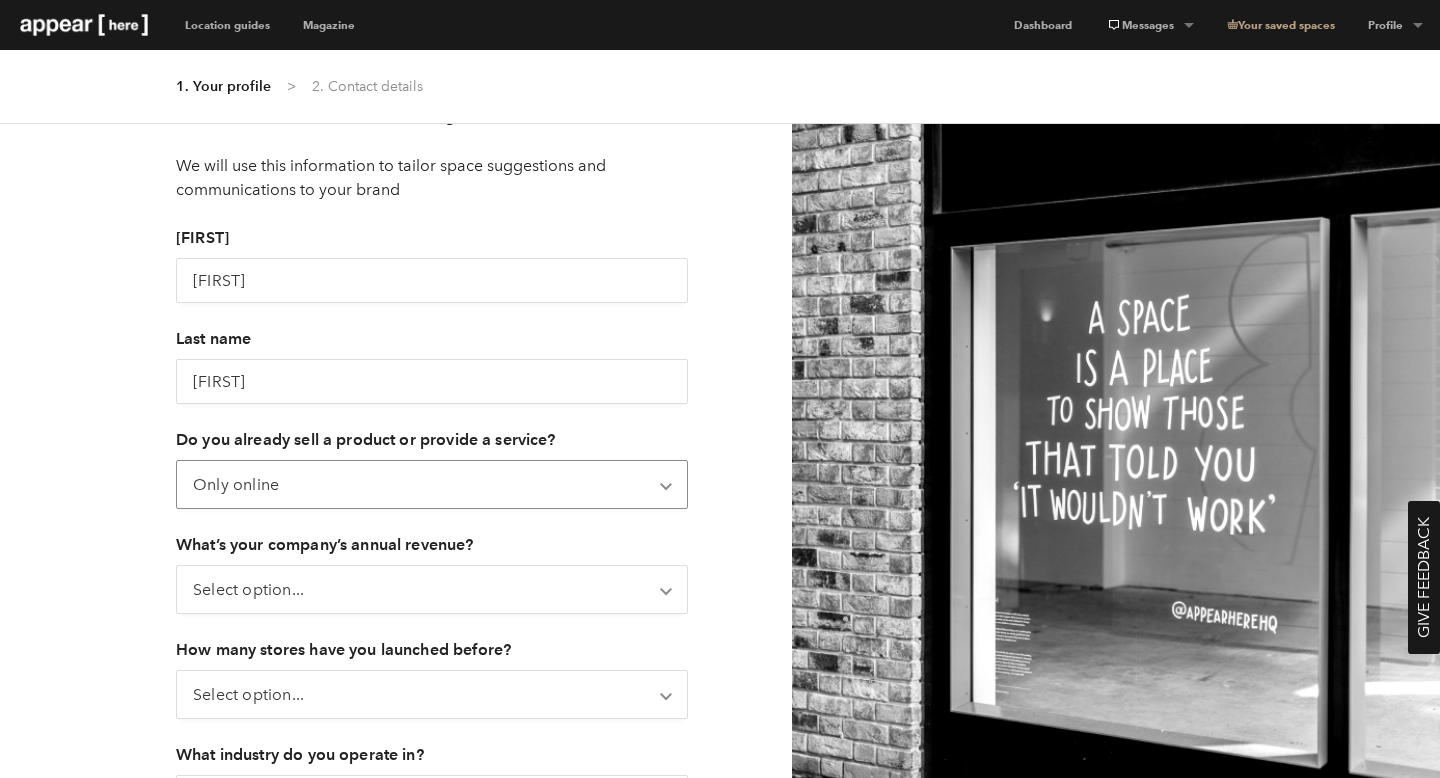 select on "not_yet" 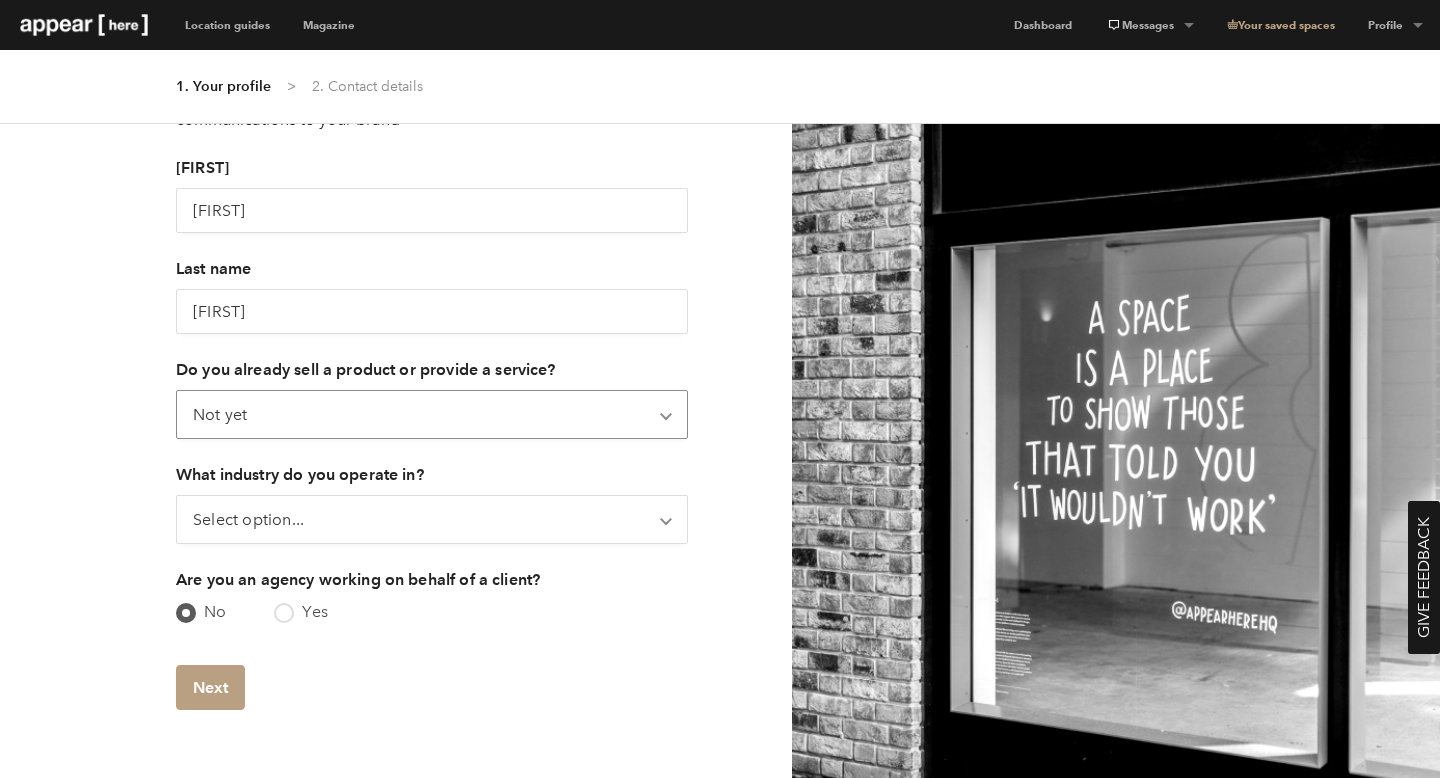 scroll, scrollTop: 189, scrollLeft: 0, axis: vertical 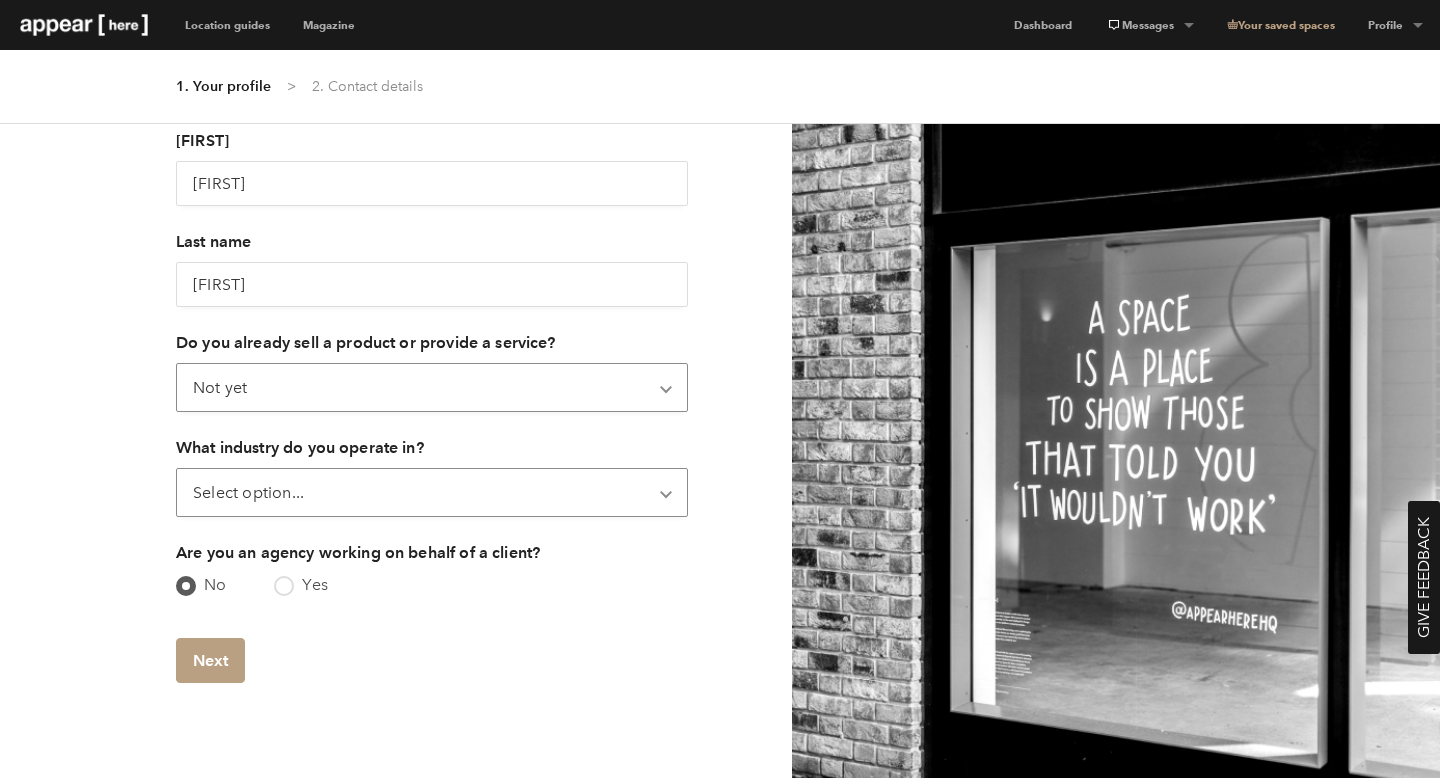 click on "Select option... Art & Photography Beauty & Wellness Electronics & Appliances Fashion & Accessories Food & Beverage Furniture & Homeware Media & Entertainment Other" at bounding box center (432, 492) 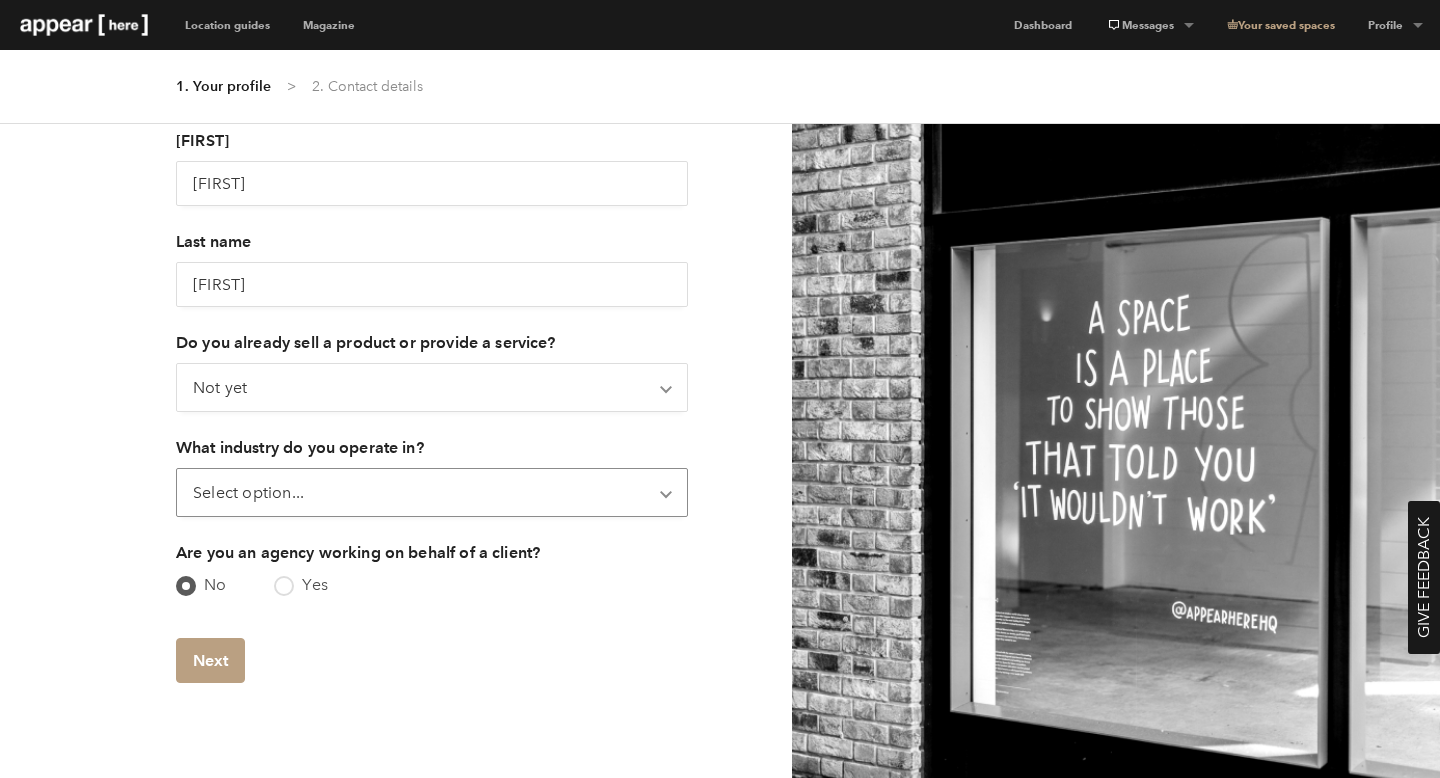 select on "fashion_and_accessories" 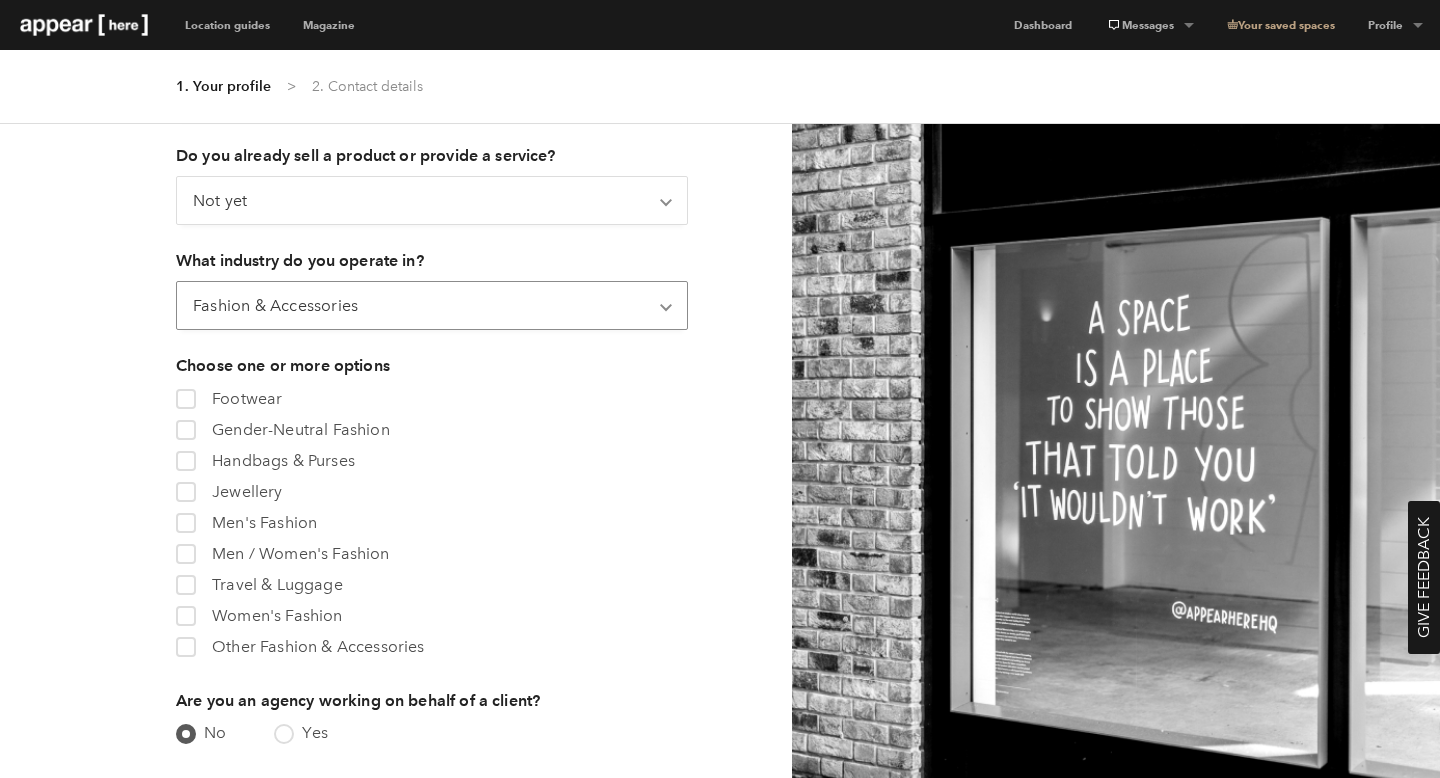 scroll, scrollTop: 423, scrollLeft: 0, axis: vertical 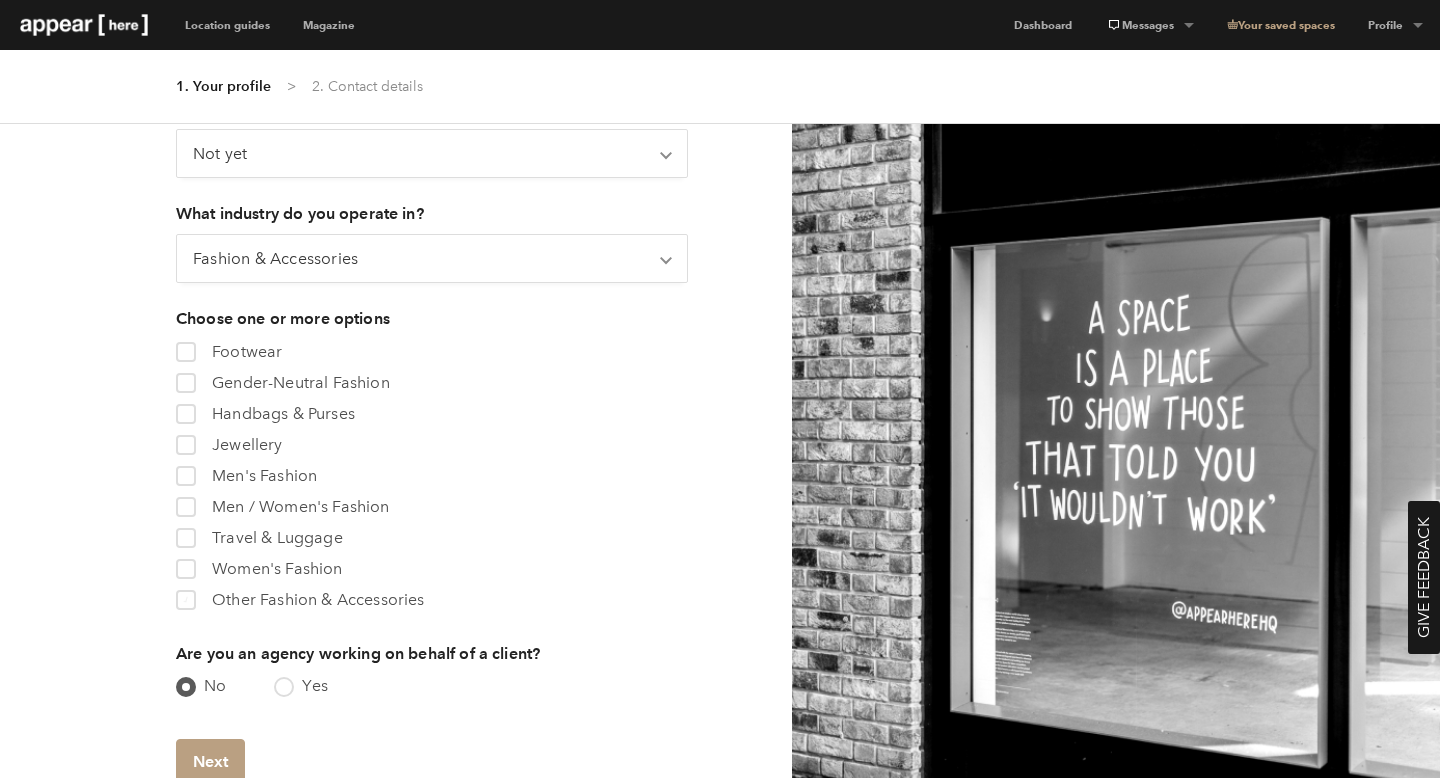click at bounding box center [185, 600] 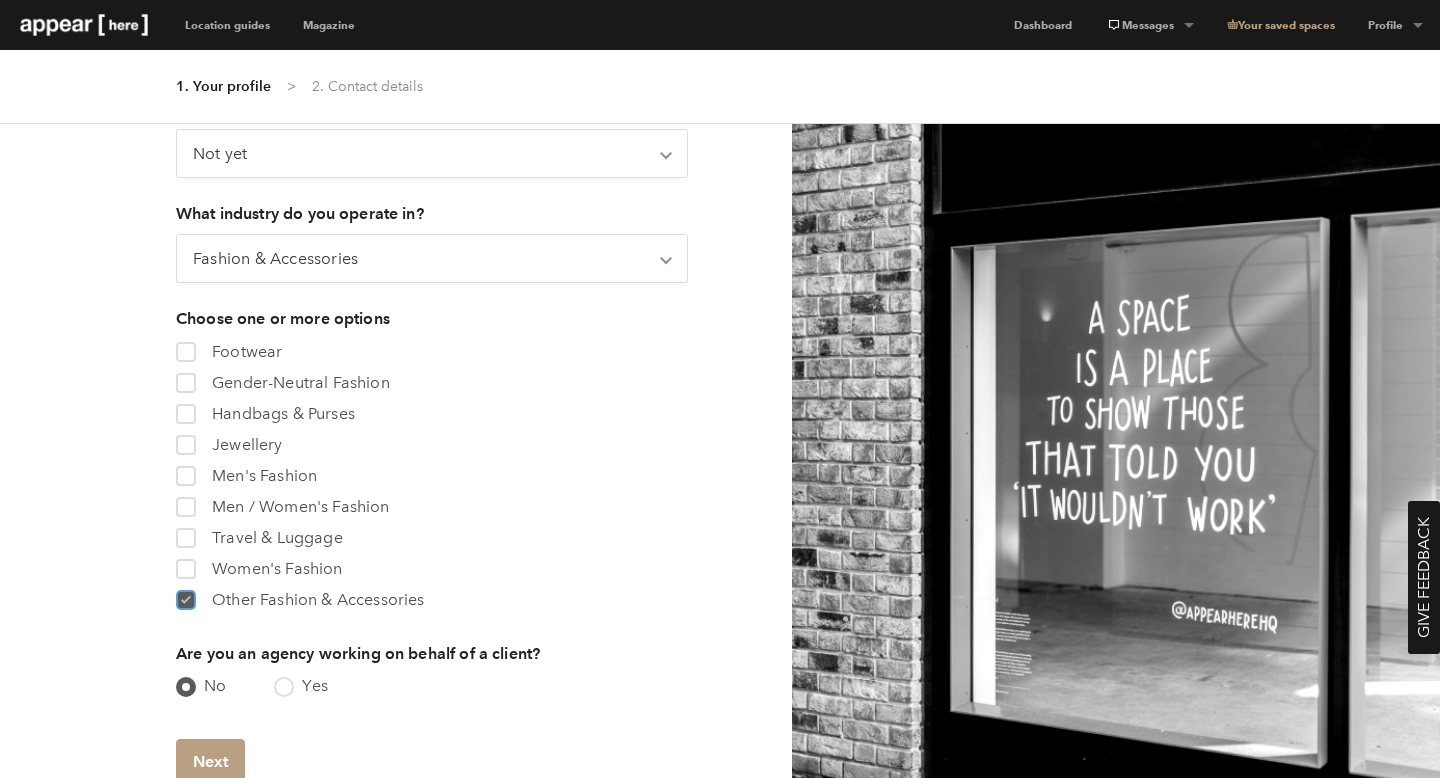 checkbox on "true" 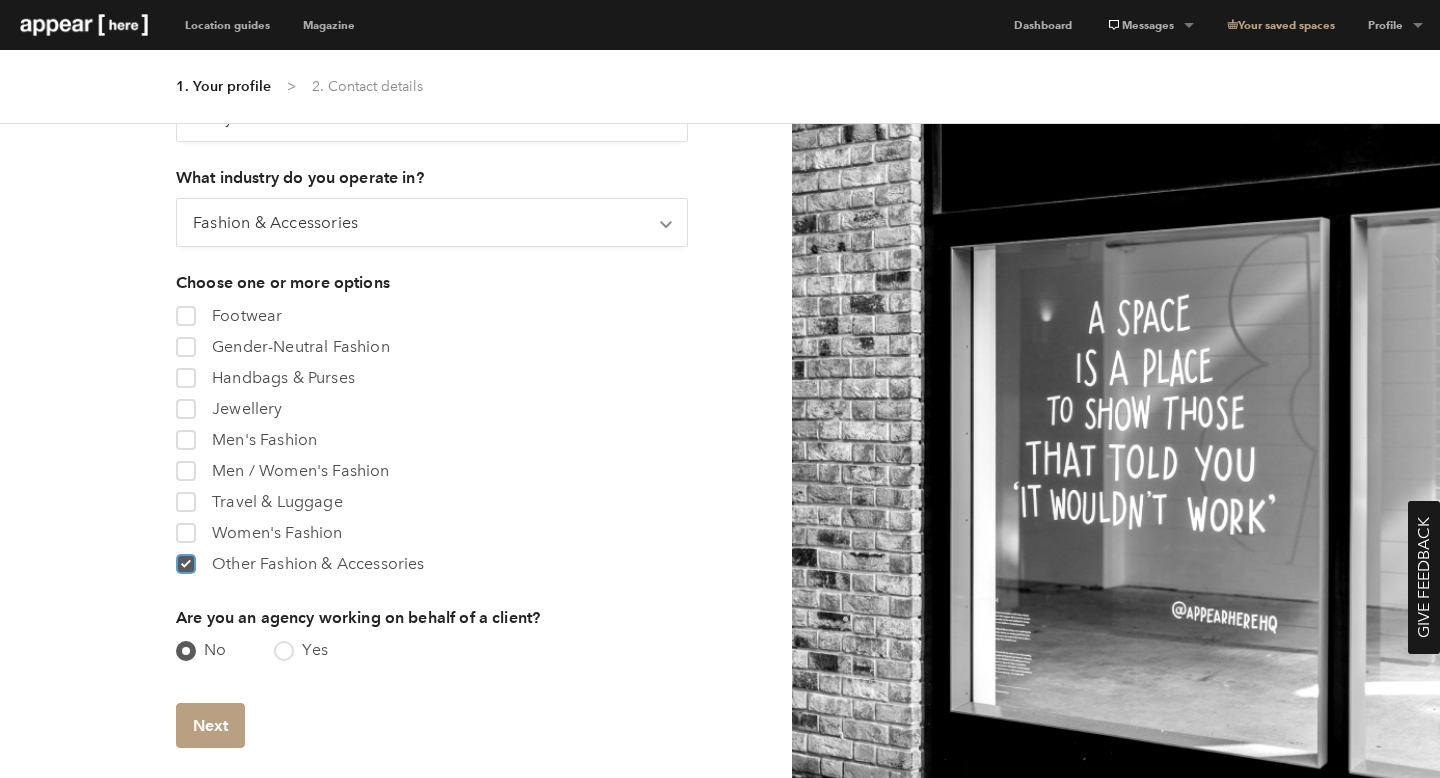 scroll, scrollTop: 520, scrollLeft: 0, axis: vertical 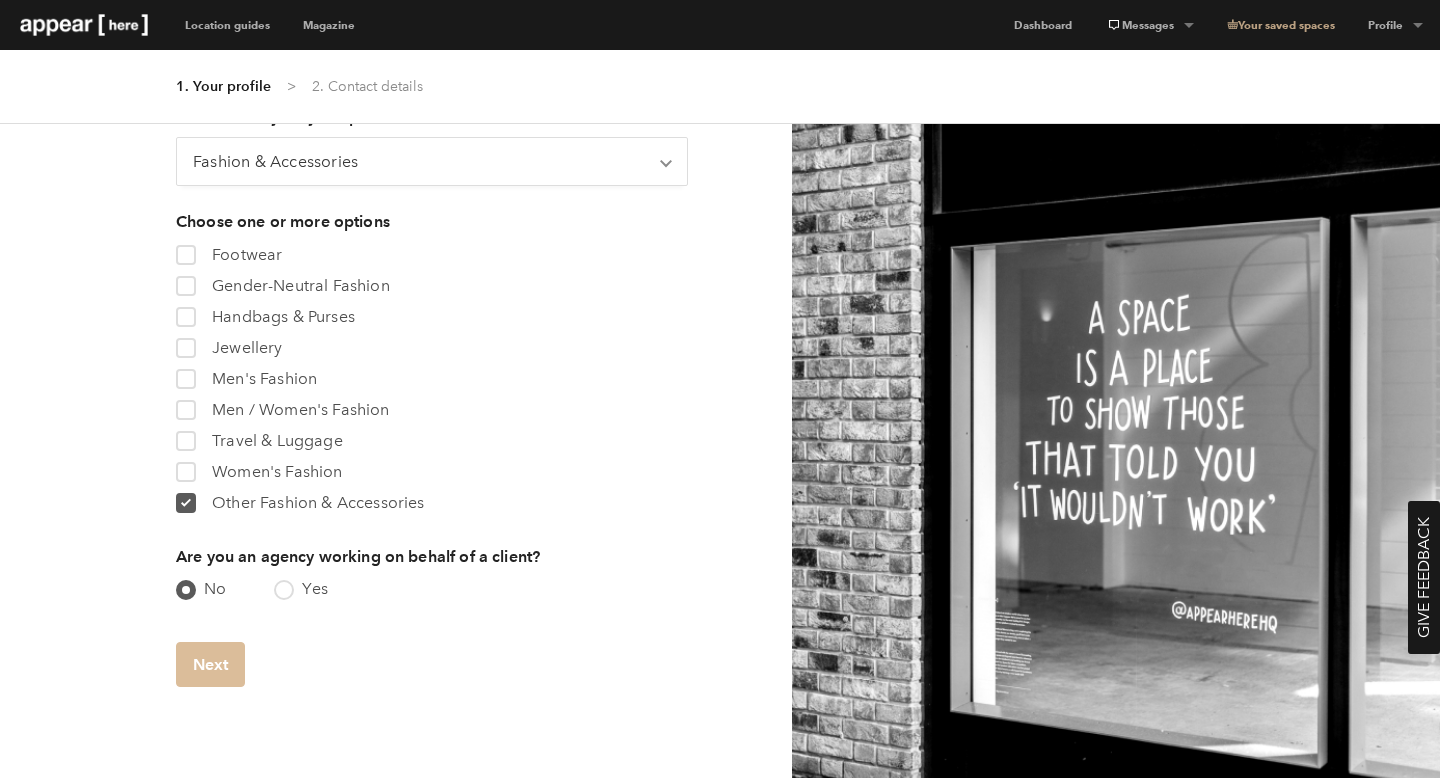 click on "Next" at bounding box center (210, 664) 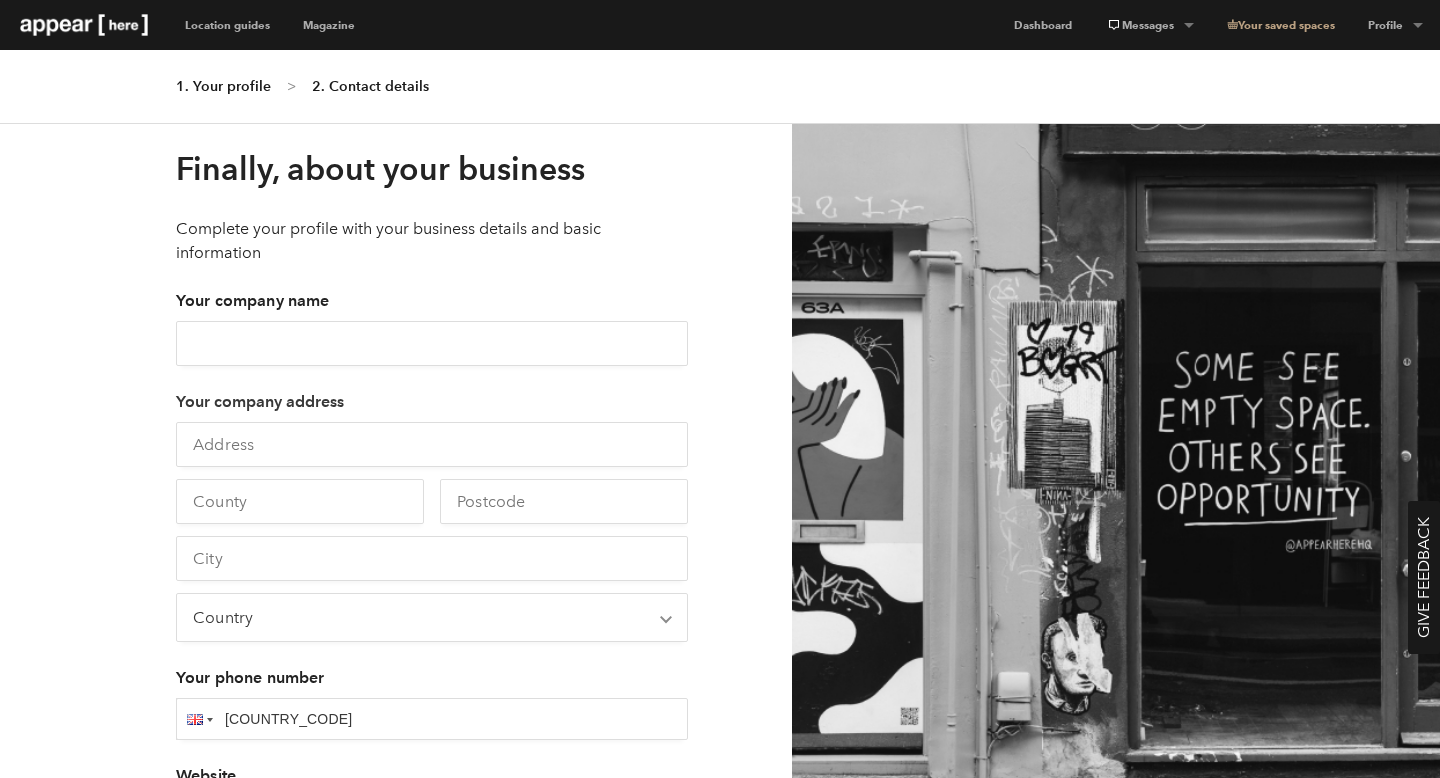 scroll, scrollTop: 0, scrollLeft: 0, axis: both 